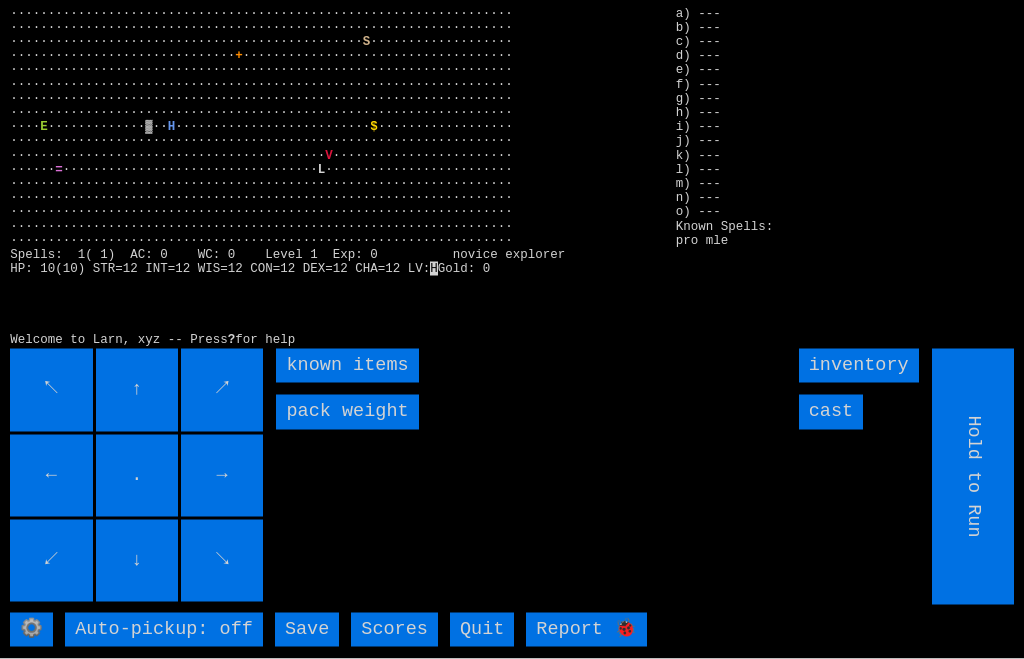 scroll, scrollTop: 0, scrollLeft: 0, axis: both 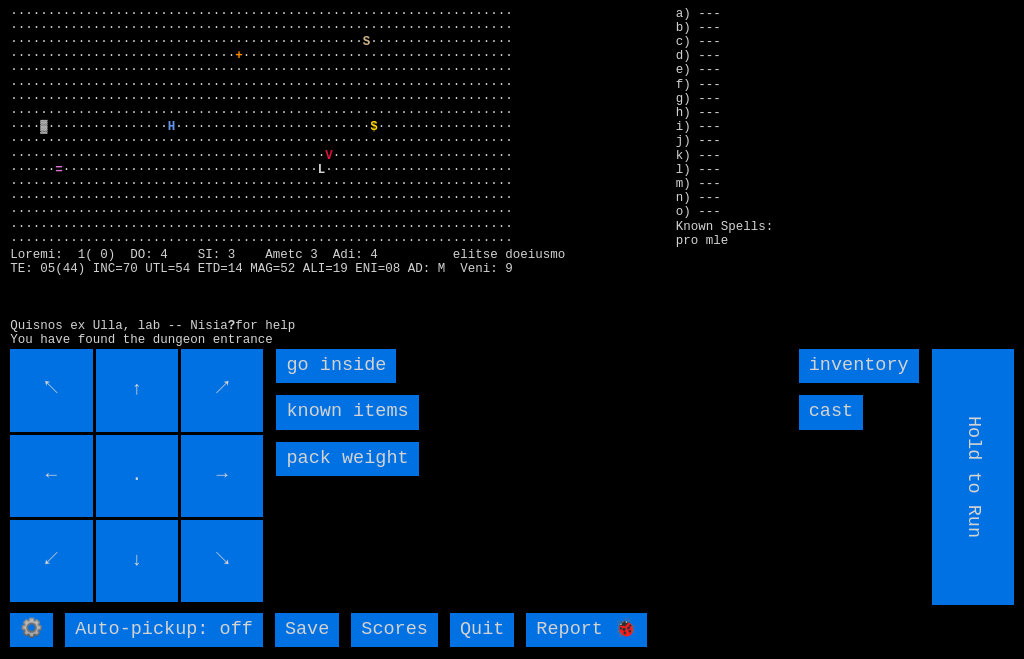 click on "go inside" at bounding box center [336, 366] 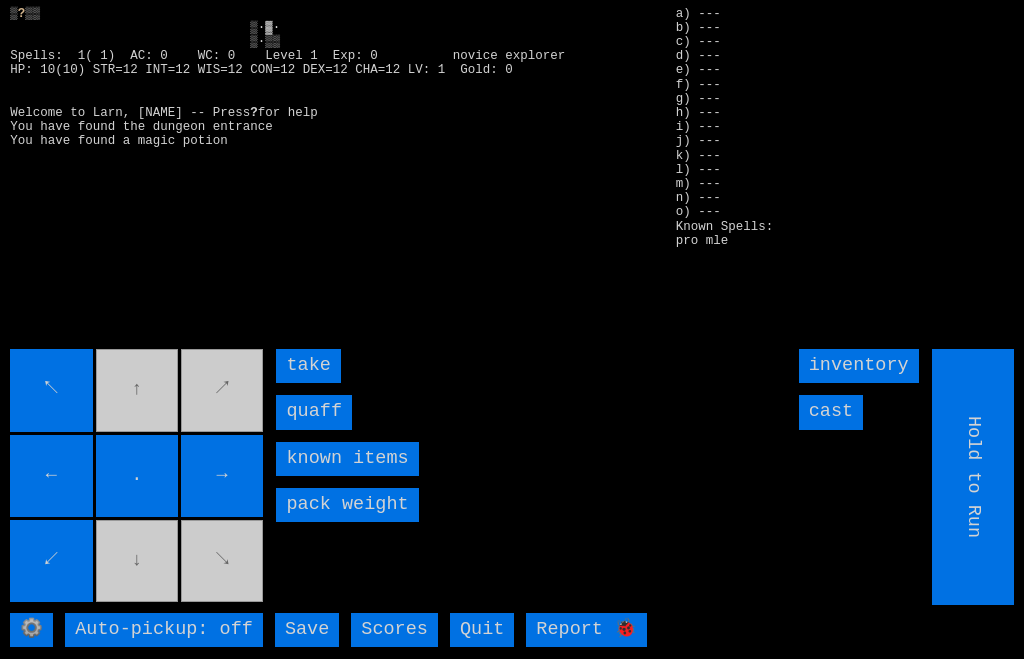 click on "quaff" at bounding box center (314, 412) 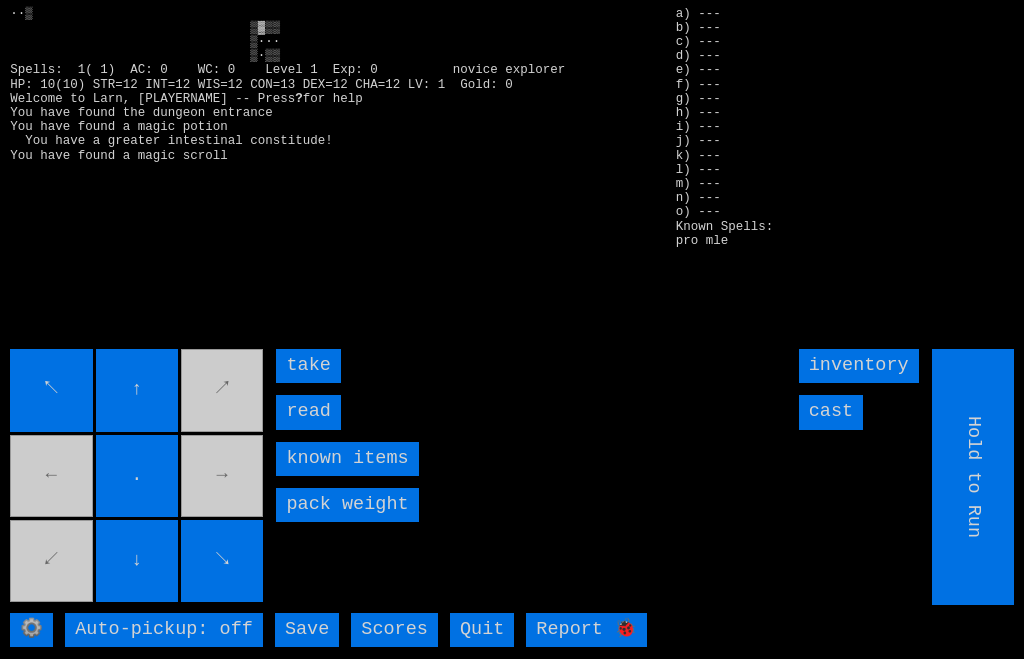click on "read" at bounding box center (308, 412) 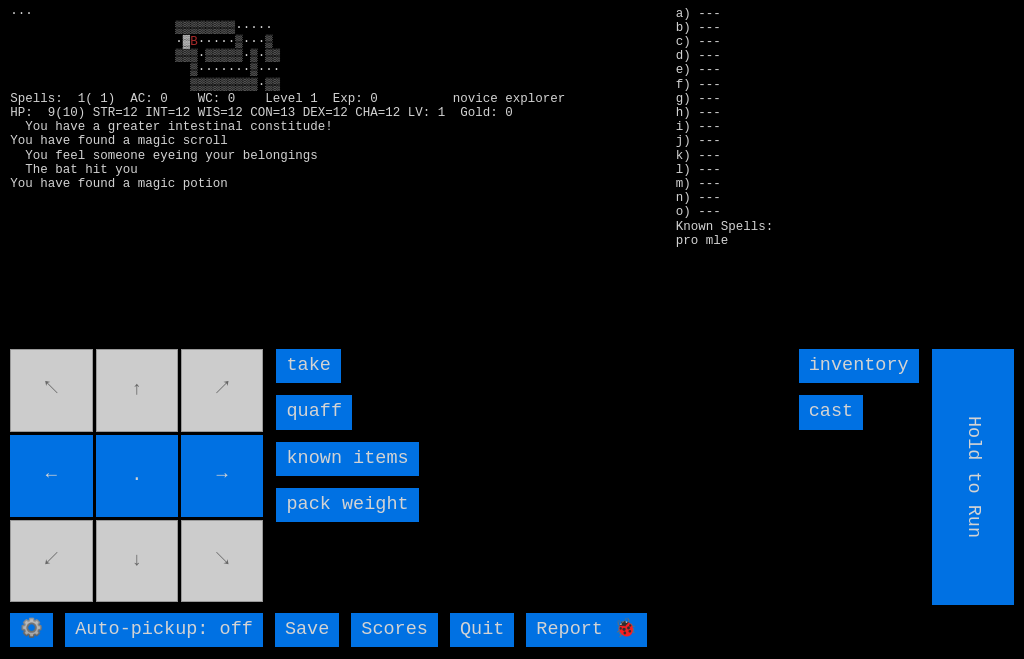 click on "quaff" at bounding box center (314, 412) 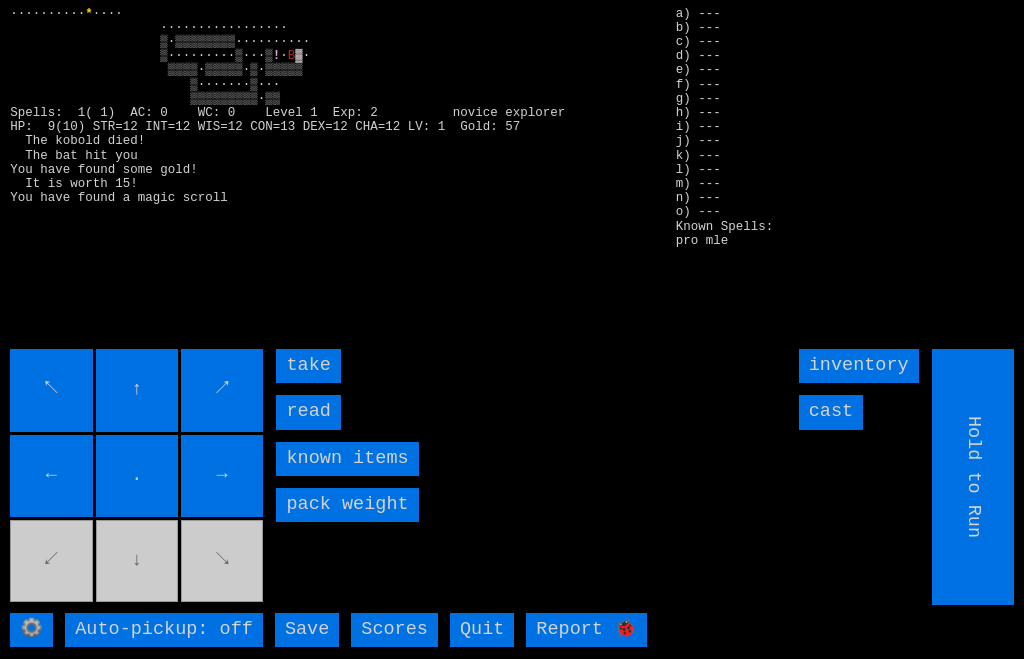 click on "read" at bounding box center (308, 412) 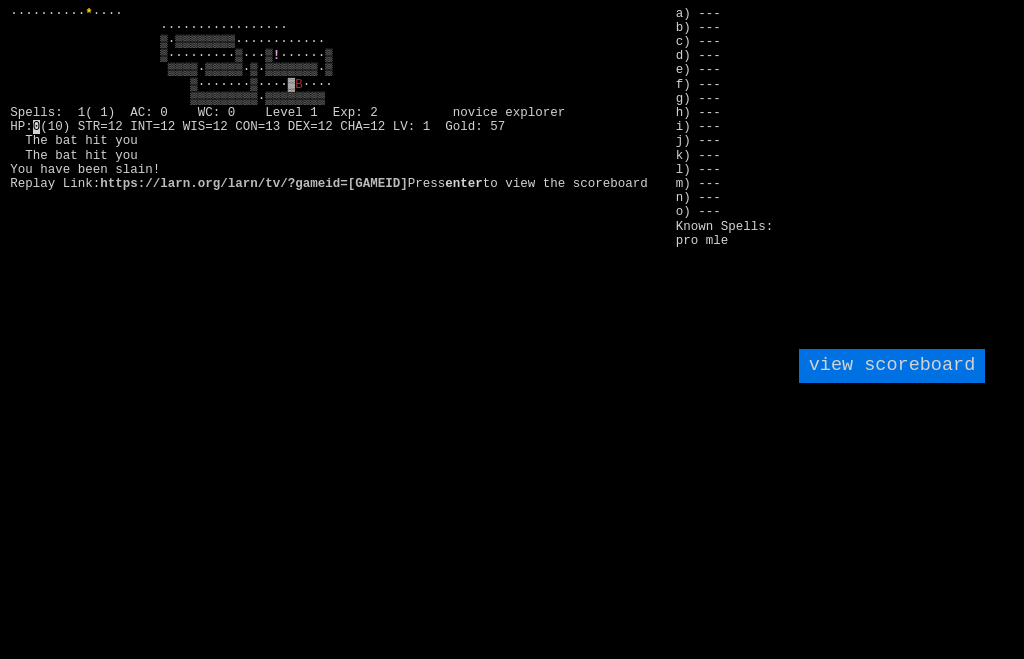 click on "·········· * ! B 0 https://larn.org/larn/tv/?gameid=32ahlfm0n7
Press  enter  to view the scoreboard" at bounding box center (512, 329) 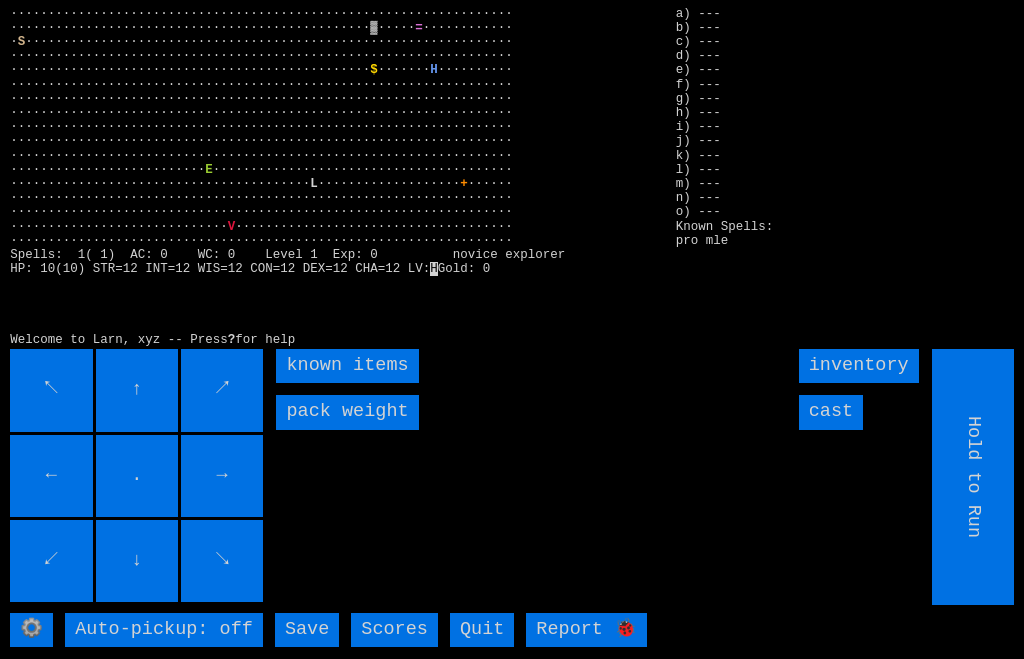 scroll, scrollTop: 0, scrollLeft: 0, axis: both 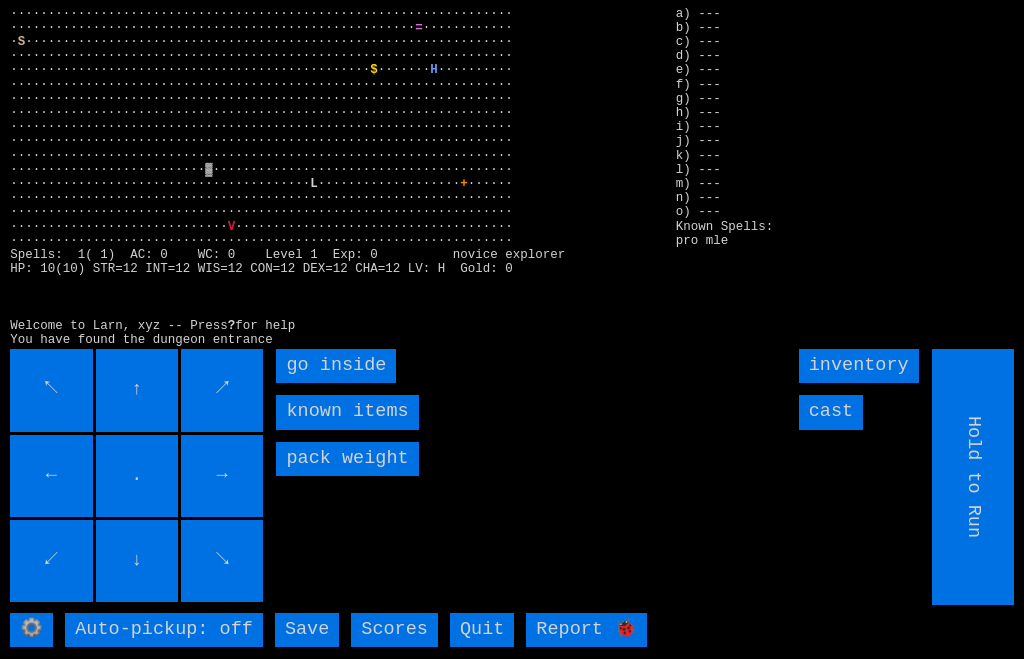 click on "go inside" at bounding box center [336, 366] 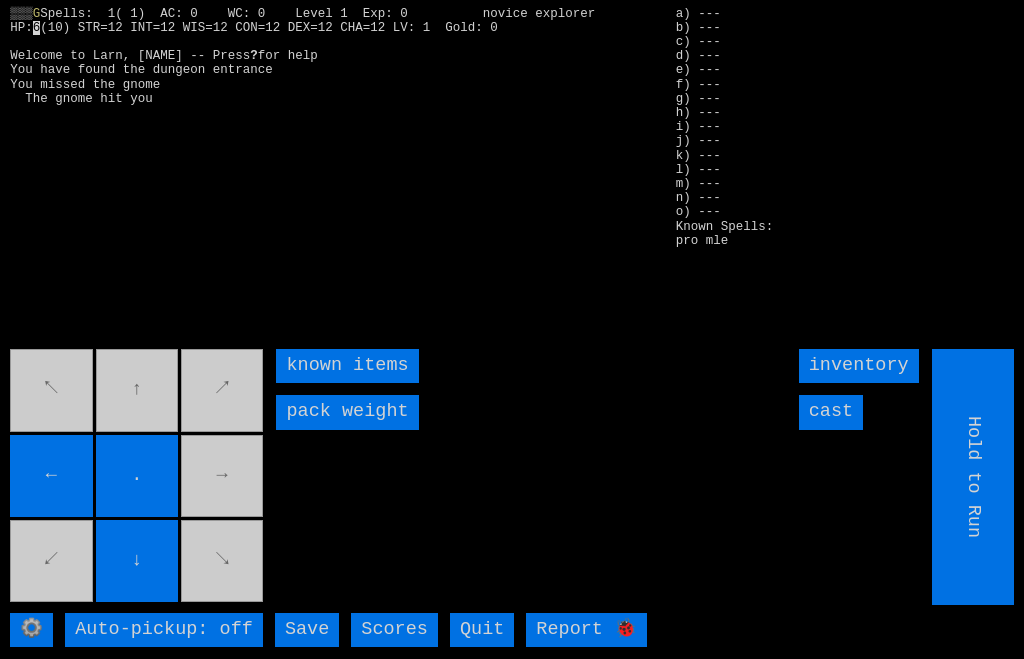 click on "cast" at bounding box center (831, 412) 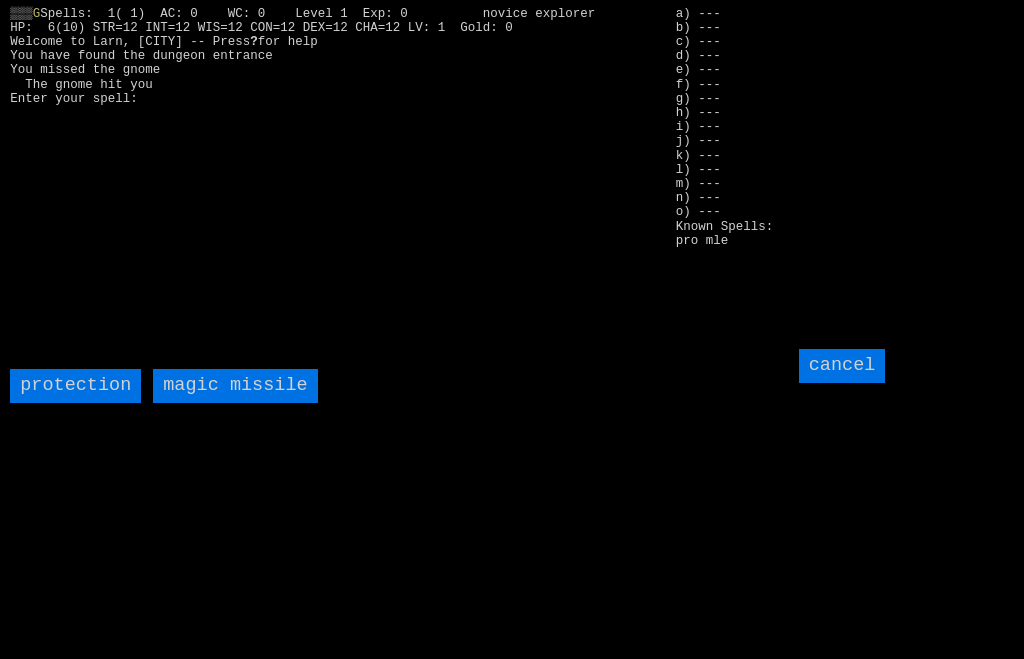 click on "magic missile" at bounding box center (235, 386) 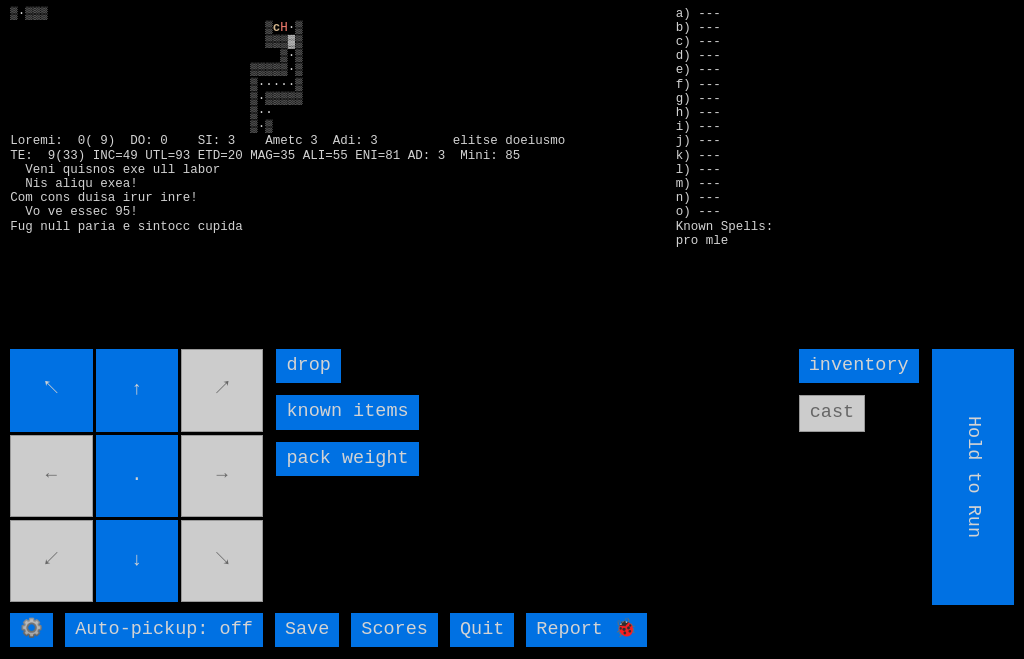 click on "↖ ↑ ↗ ← . → ↙ ↓ ↘" at bounding box center (138, 477) 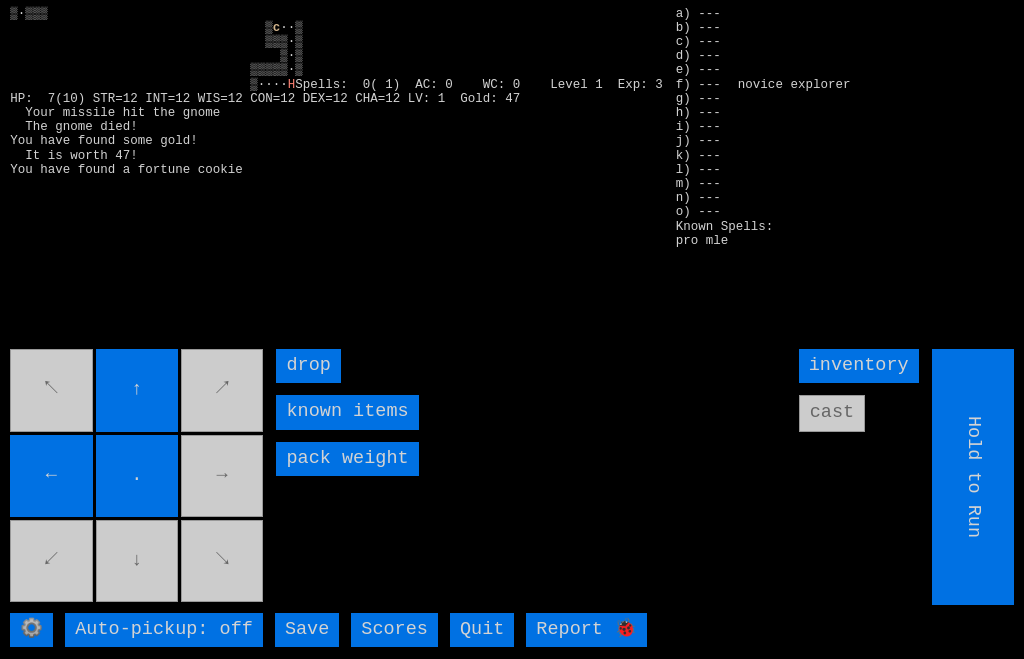 click on "↖ ↑ ↗ ← . → ↙ ↓ ↘" at bounding box center [138, 477] 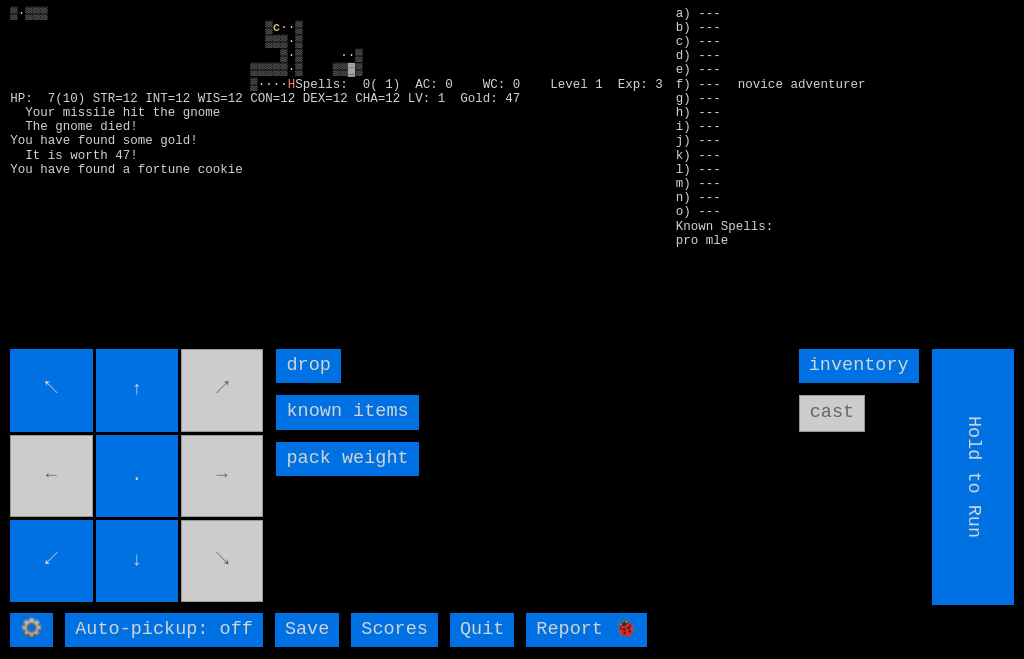 click on "↖ ↑ ↗ ← . → ↙ ↓ ↘" at bounding box center (138, 477) 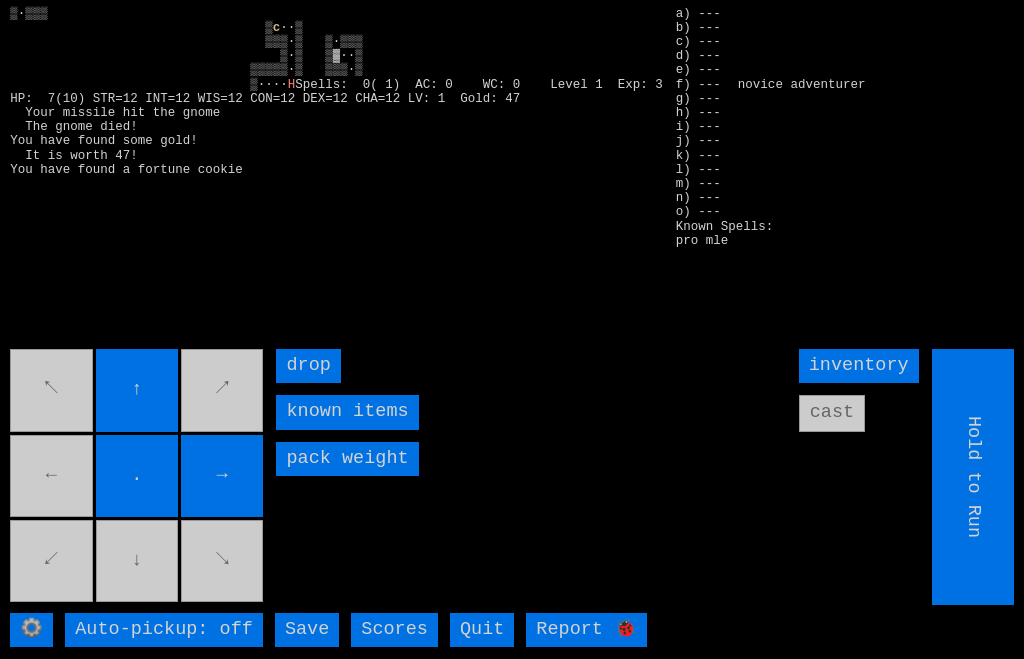 click on "↖ ↑ ↗ ← . → ↙ ↓ ↘" at bounding box center (138, 477) 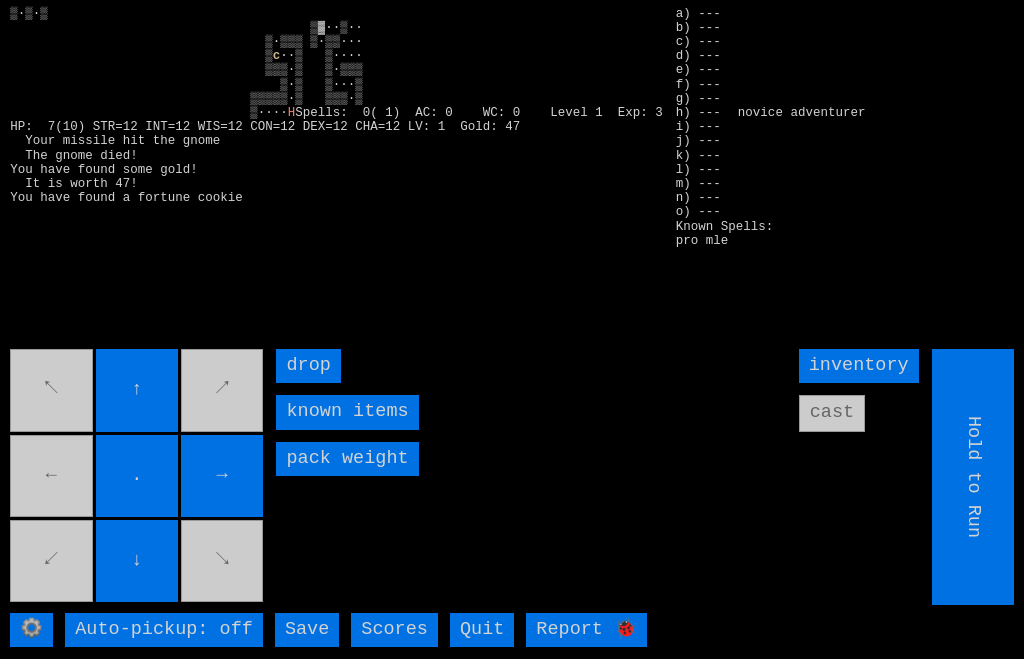 click on "↖ ↑ ↗ ← . → ↙ ↓ ↘" at bounding box center (138, 477) 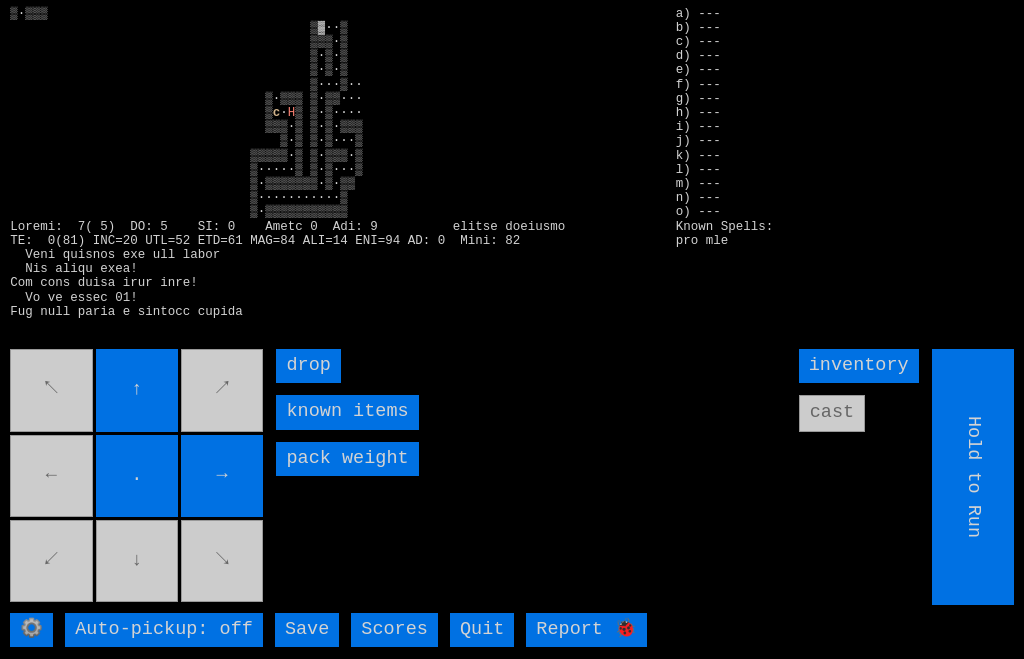 click on "↖ ↑ ↗ ← . → ↙ ↓ ↘" at bounding box center (138, 477) 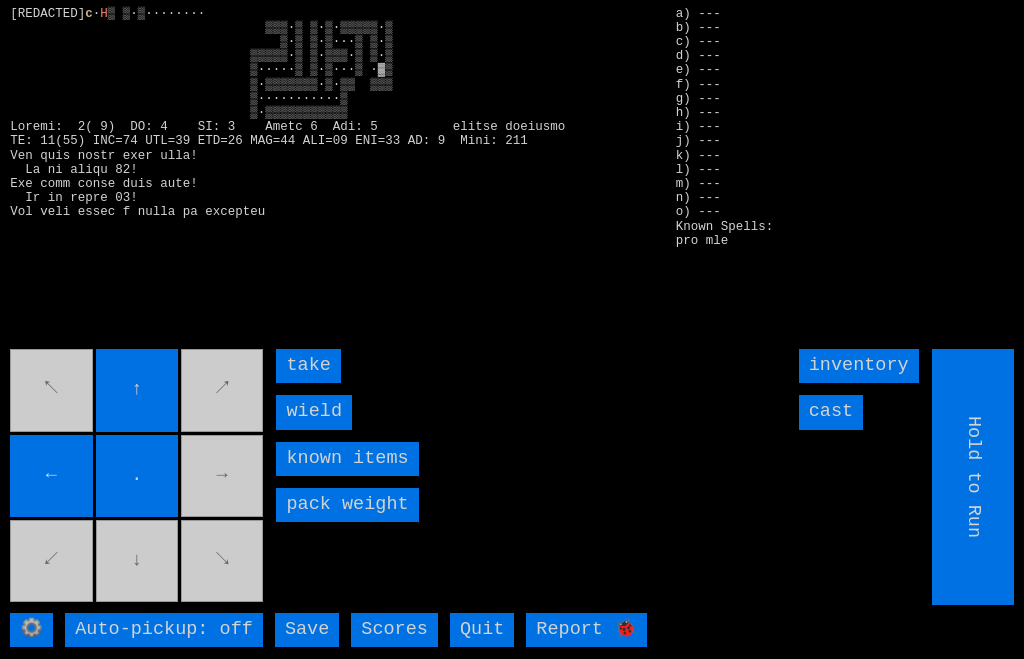 click on "↖ ↑ ↗ ← . → ↙ ↓ ↘" at bounding box center (138, 477) 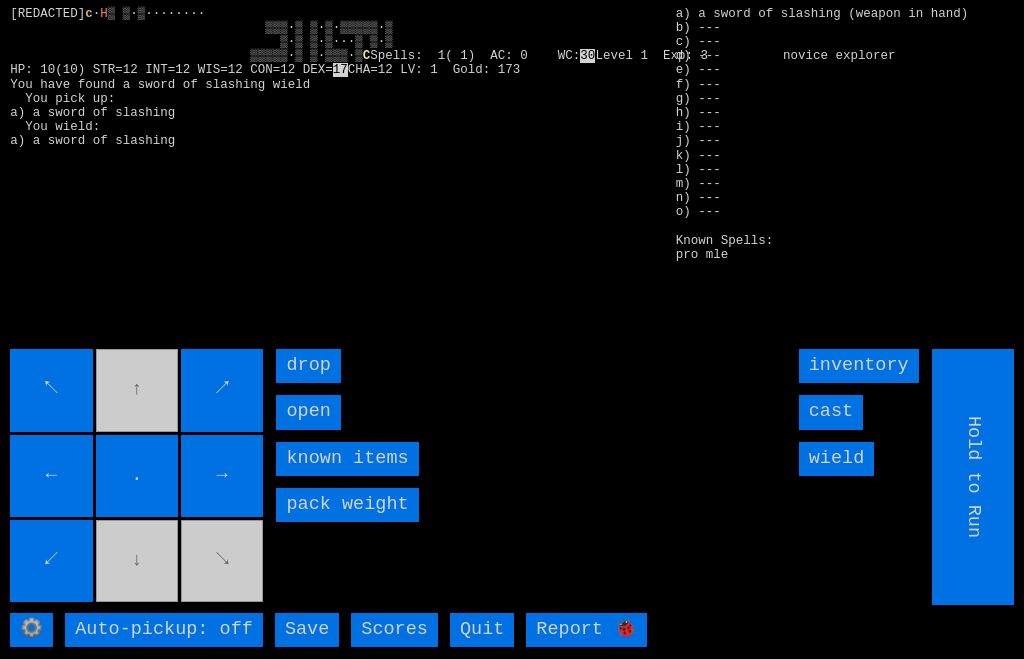click on "↖ ↑ ↗ ← . → ↙ ↓ ↘" at bounding box center (138, 477) 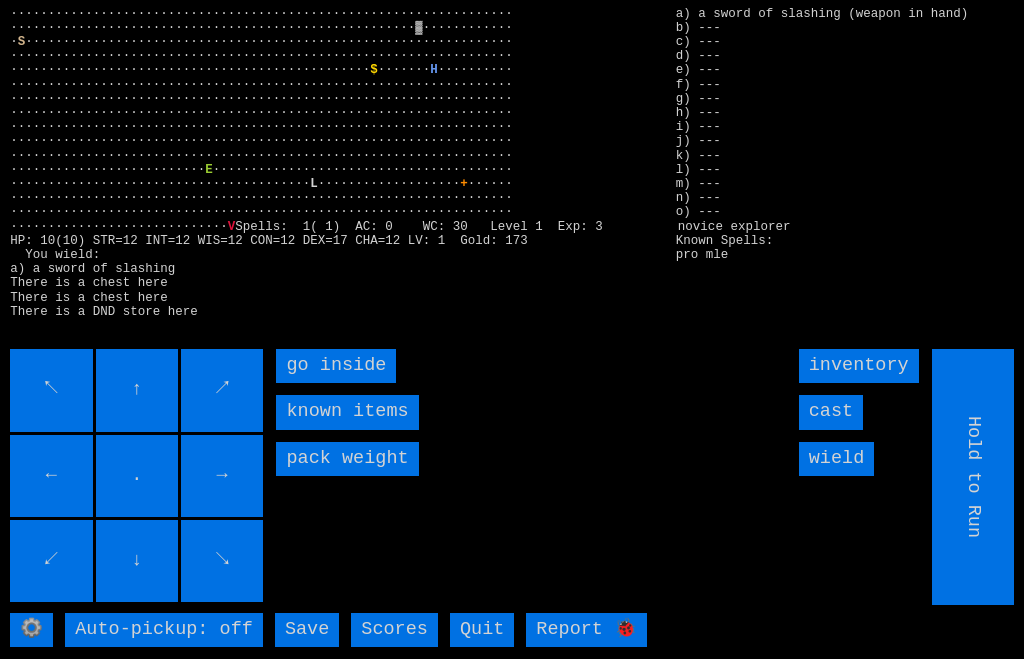 click on "go inside" at bounding box center [336, 366] 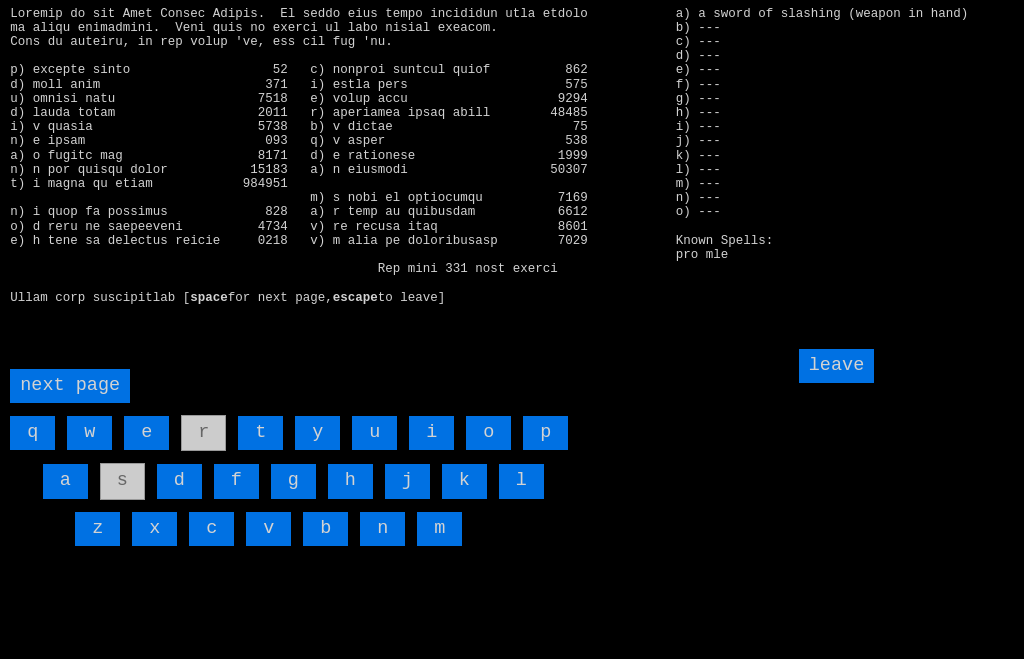 click on "a" at bounding box center [65, 481] 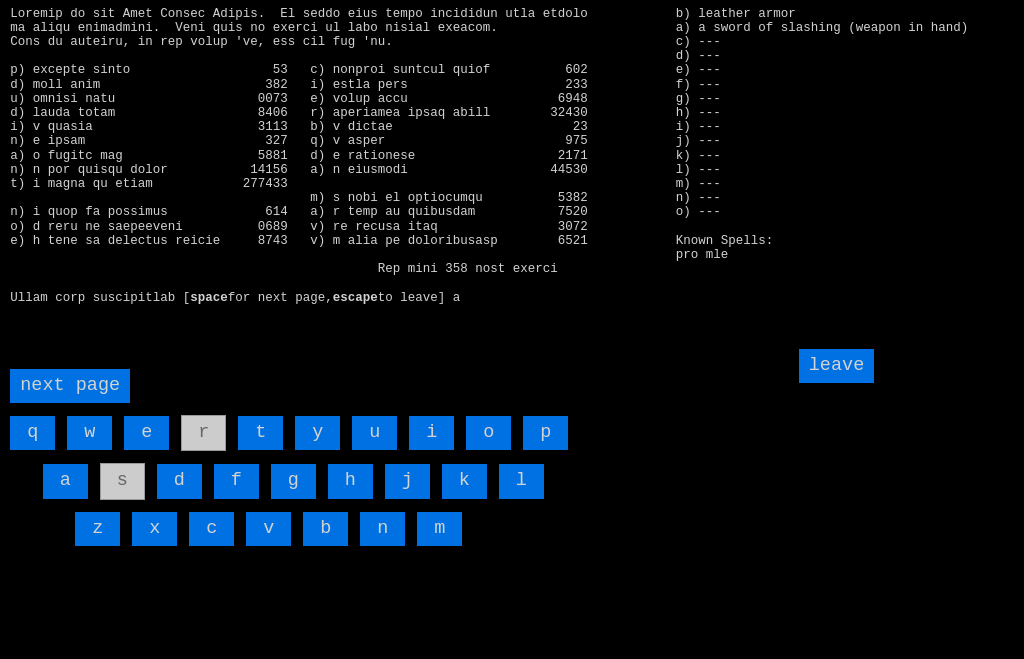 click on "leave" at bounding box center (837, 366) 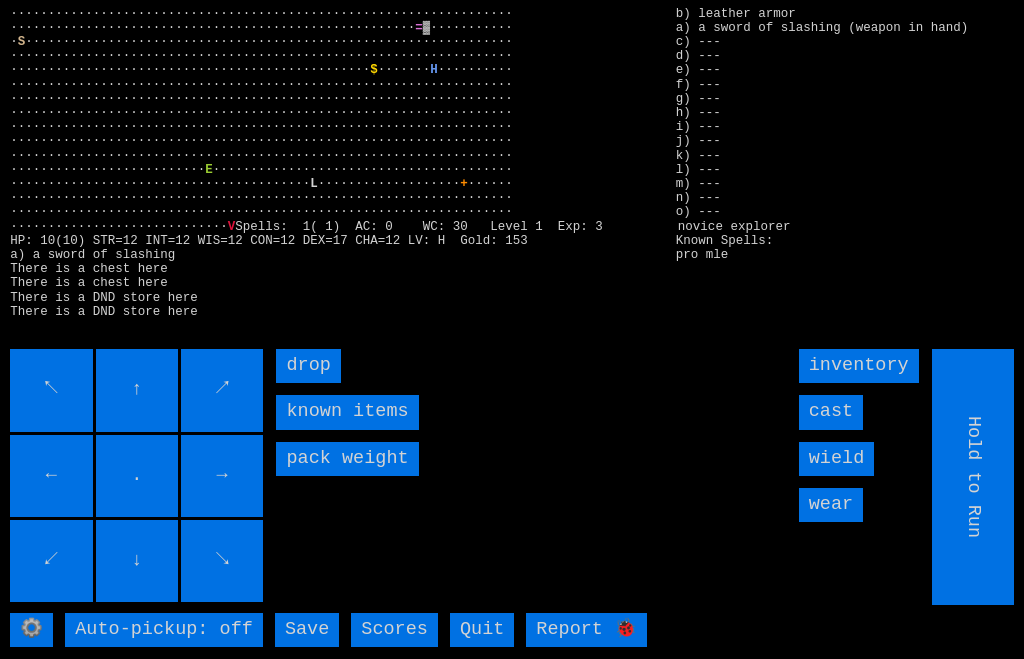 click on "wear" at bounding box center (831, 505) 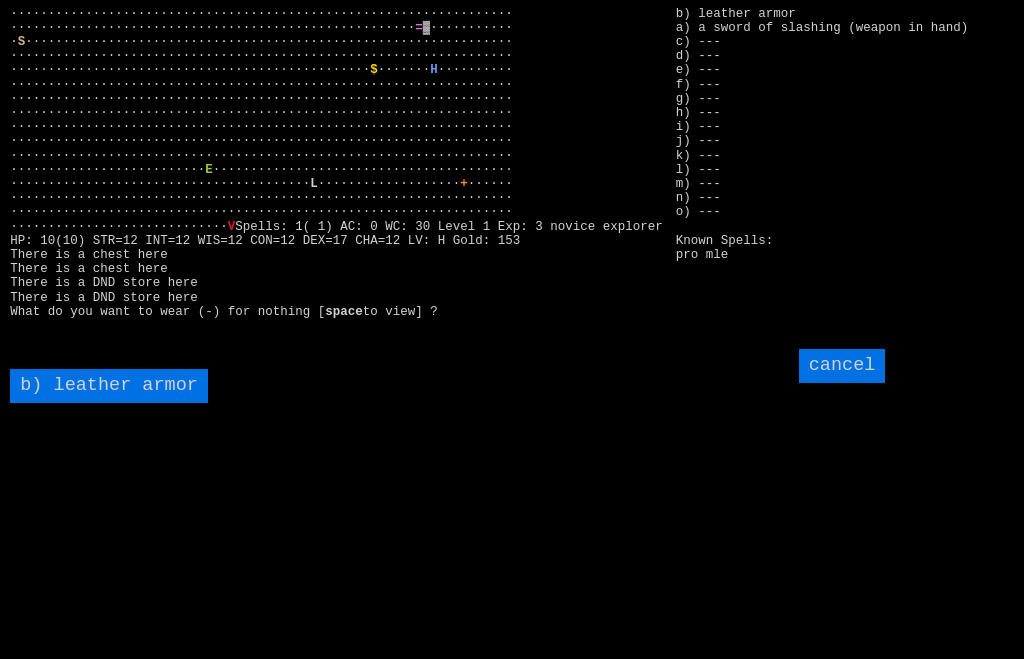 click on "b) leather armor" at bounding box center [109, 386] 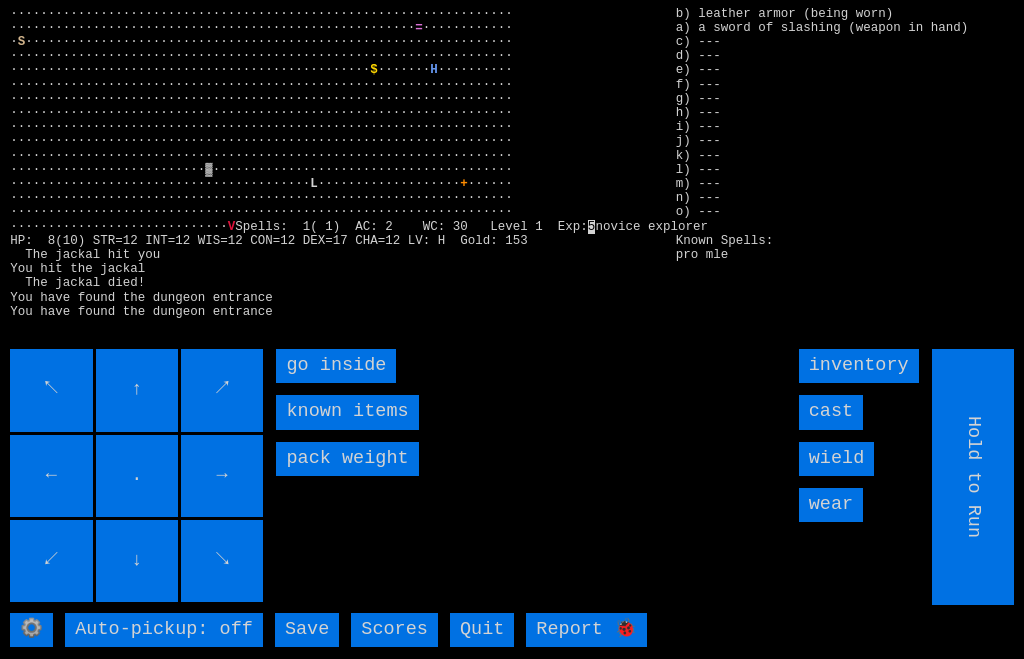 click on "go inside" at bounding box center (336, 366) 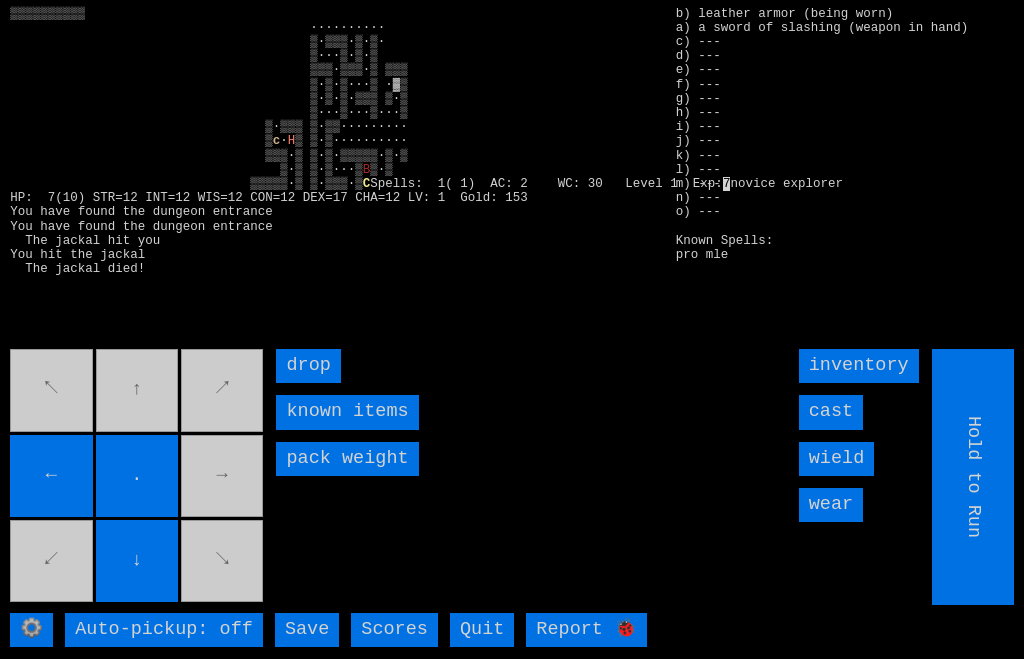click on "." at bounding box center (137, 476) 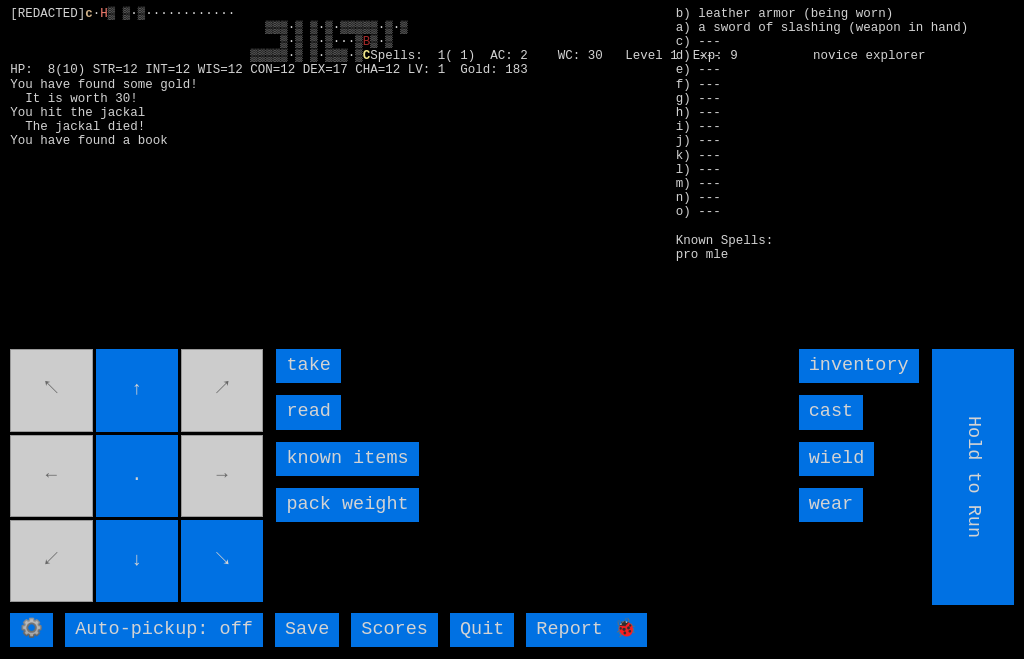 click on "read" at bounding box center (308, 412) 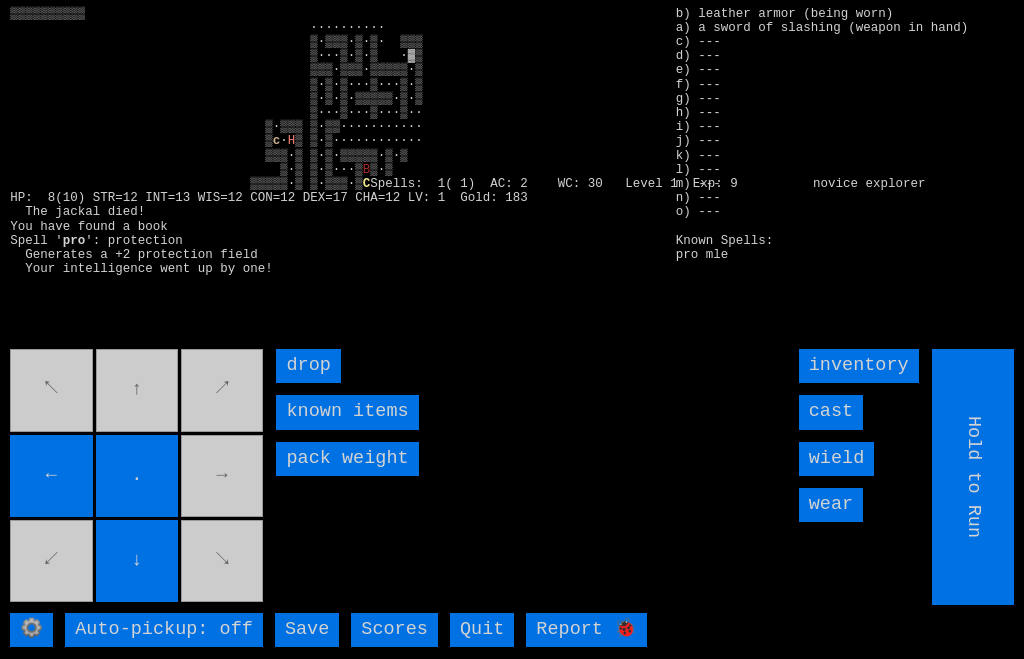 click on "↖ ↑ ↗ ← . → ↙ ↓ ↘" at bounding box center [138, 477] 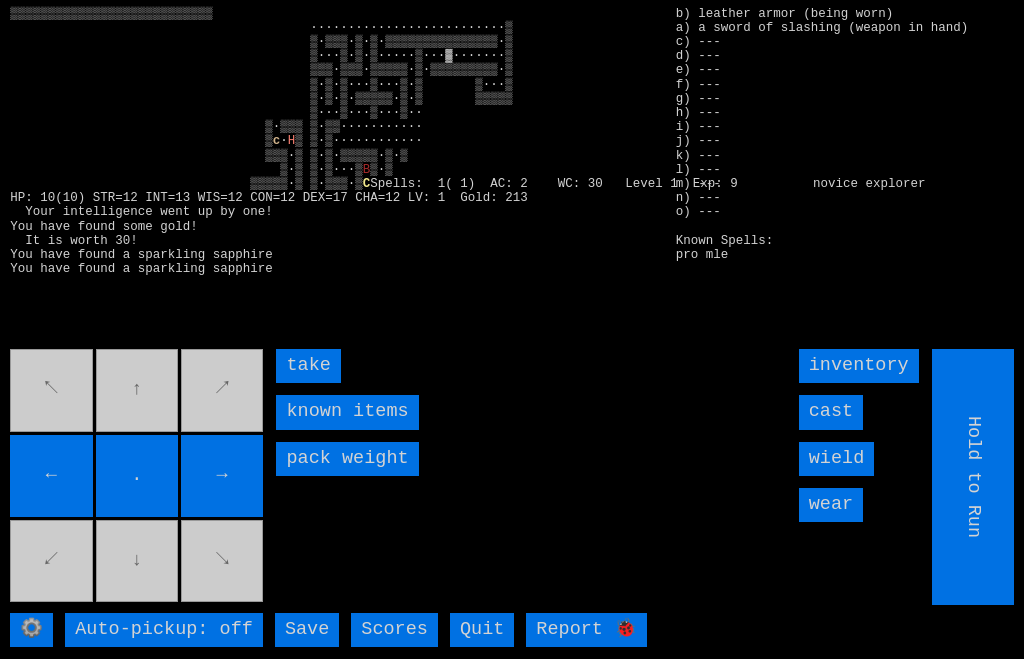 click on "take" at bounding box center [308, 366] 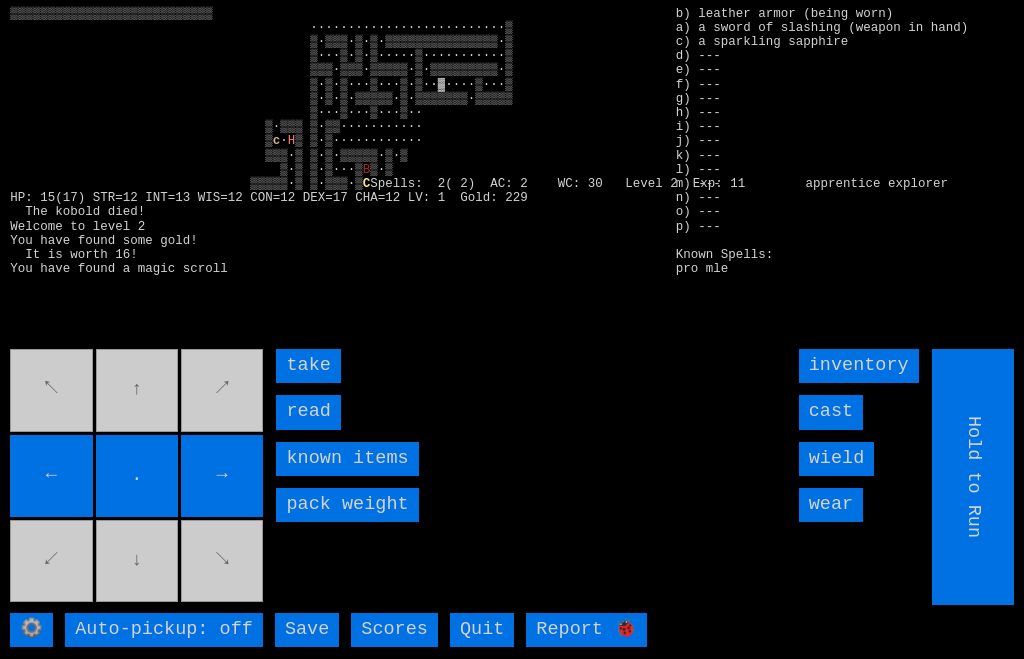 click on "read" at bounding box center [308, 412] 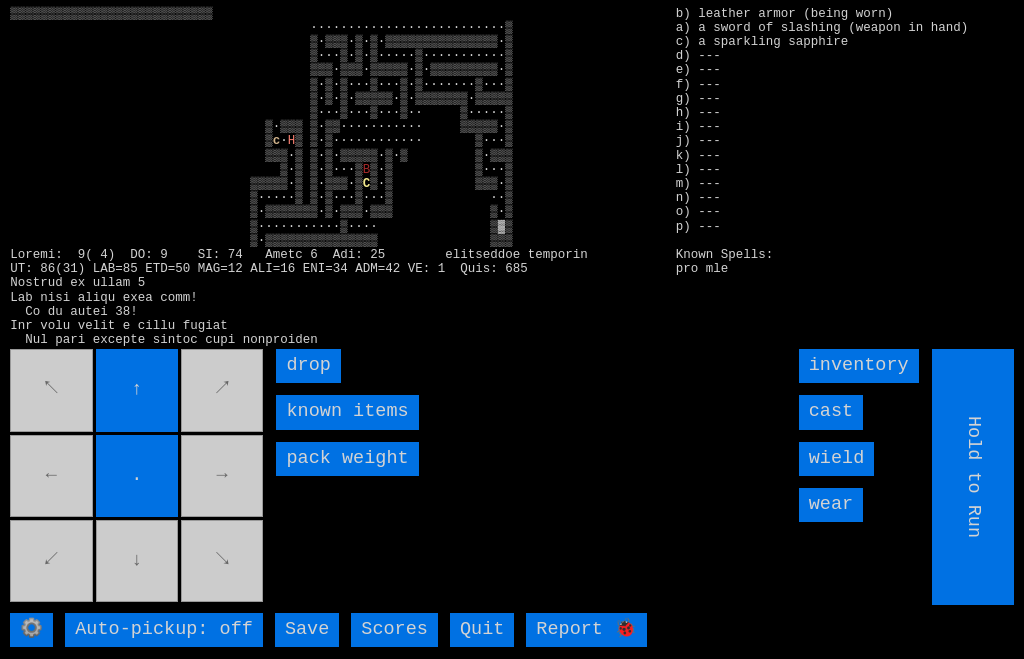 click on "↖ ↑ ↗ ← . → ↙ ↓ ↘" at bounding box center (138, 477) 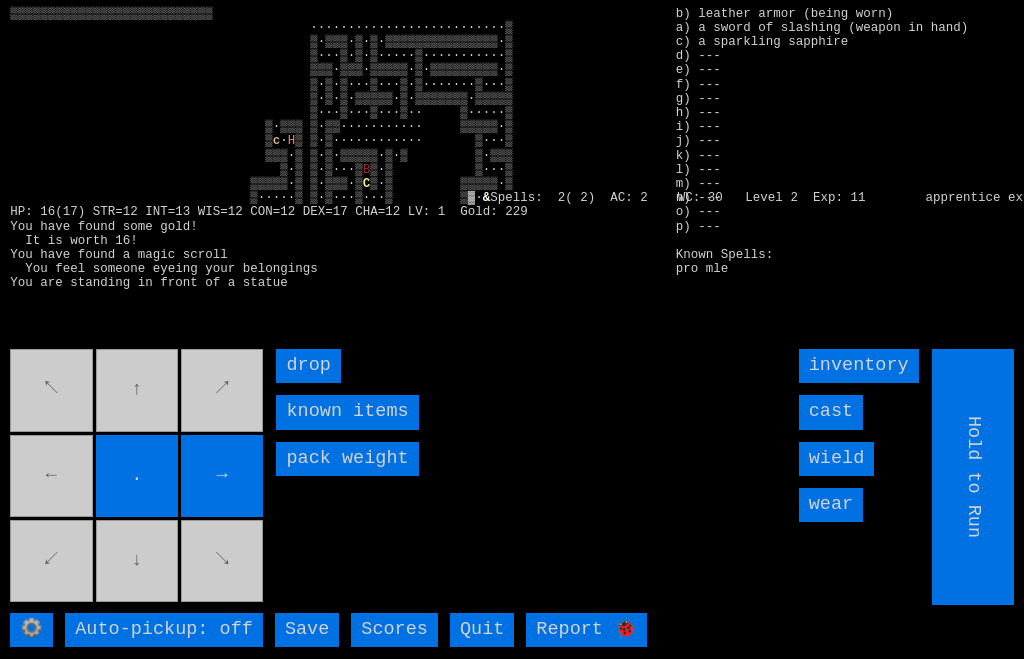 click on "↖ ↑ ↗ ← . → ↙ ↓ ↘" at bounding box center [138, 477] 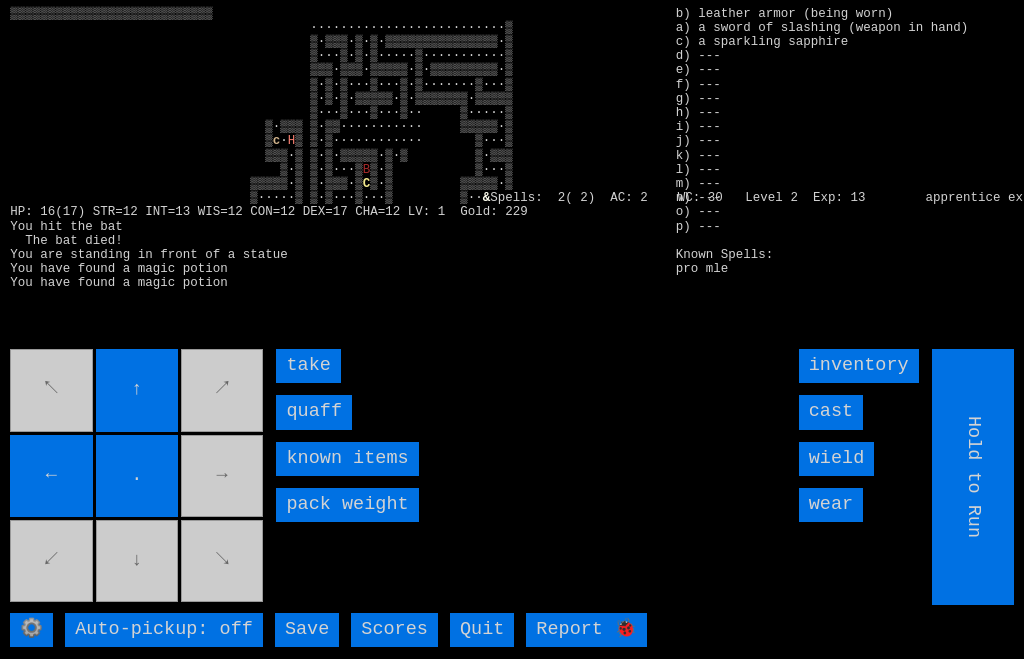 click on "quaff" at bounding box center [314, 412] 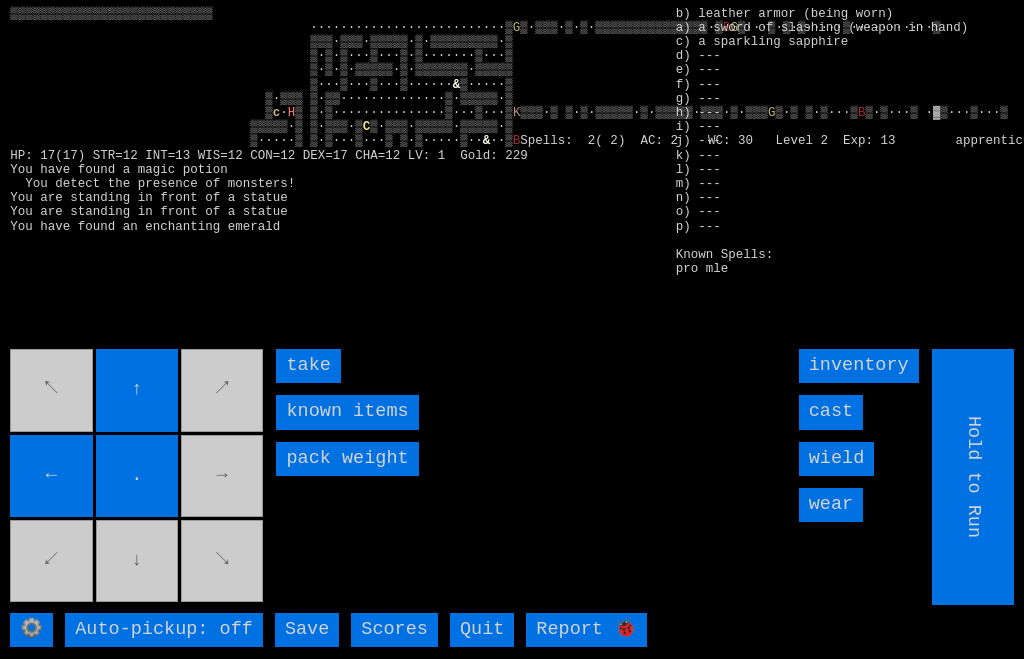 click on "take" at bounding box center [308, 366] 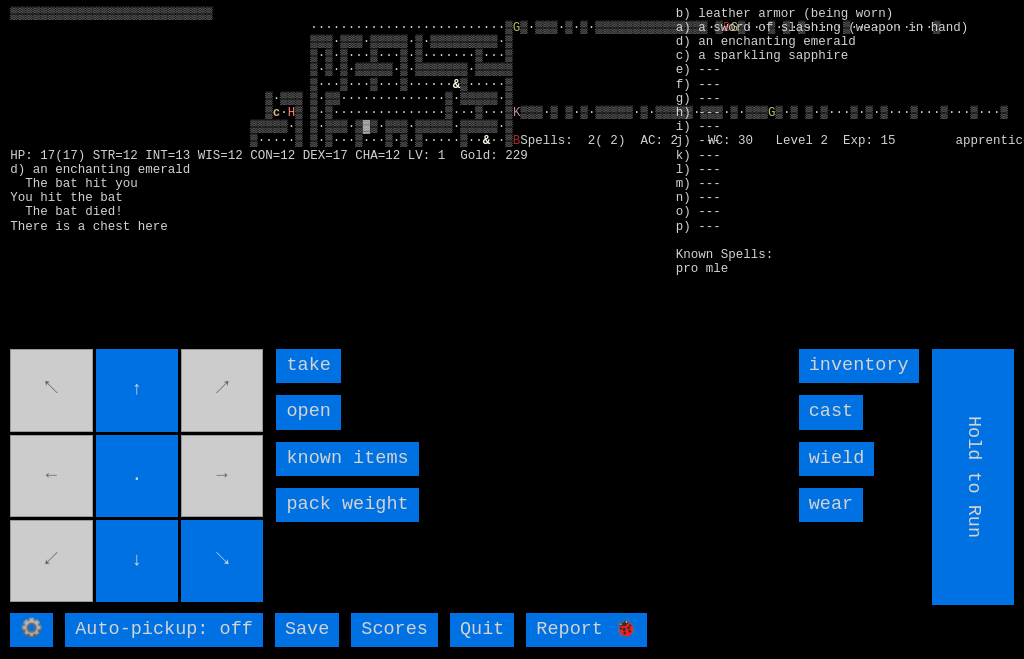 click on "open" at bounding box center [308, 412] 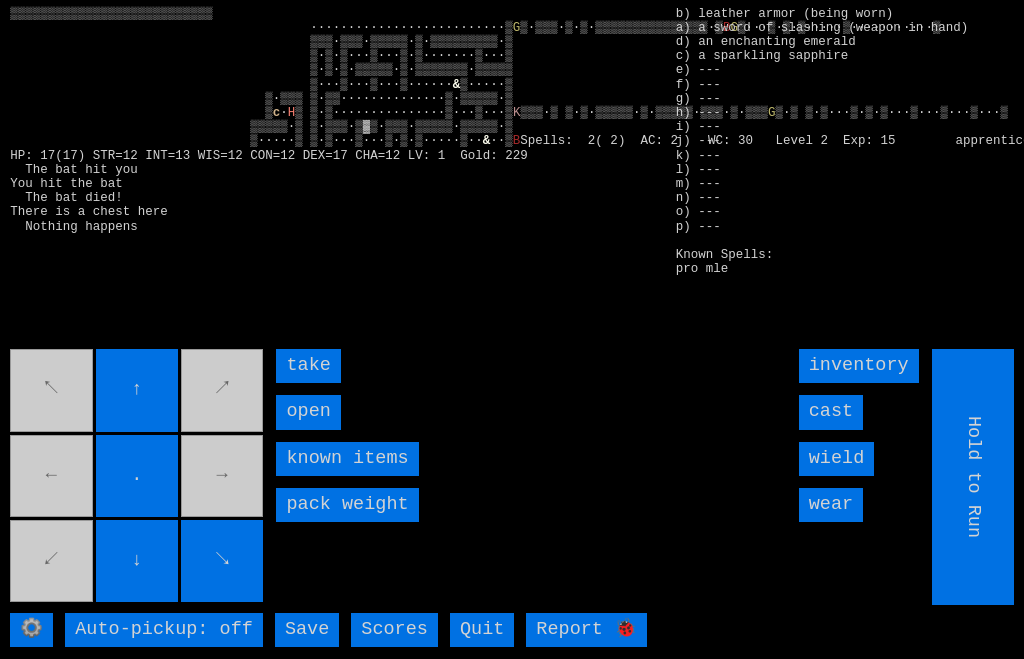 click on "open" at bounding box center [308, 412] 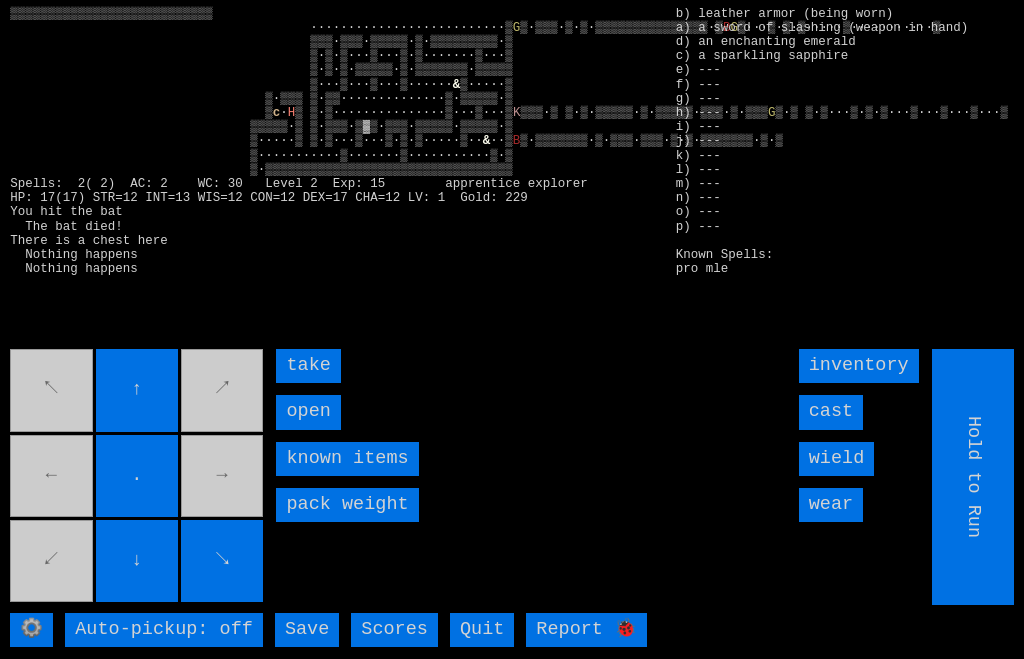 click on "open" at bounding box center [308, 412] 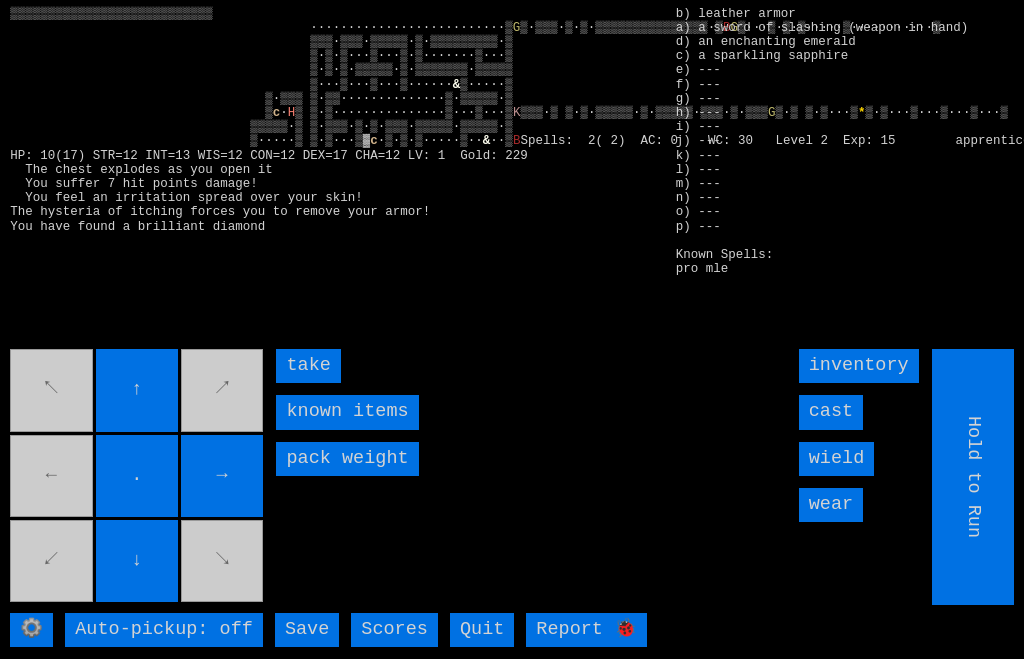 click on "take" at bounding box center (308, 366) 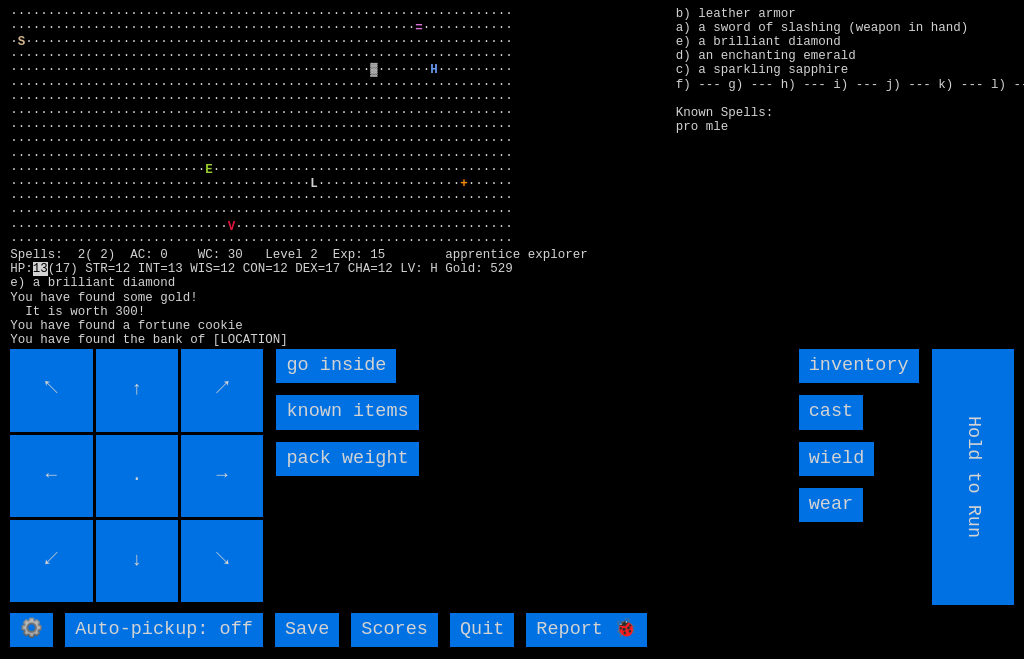 click on "go inside" at bounding box center (336, 366) 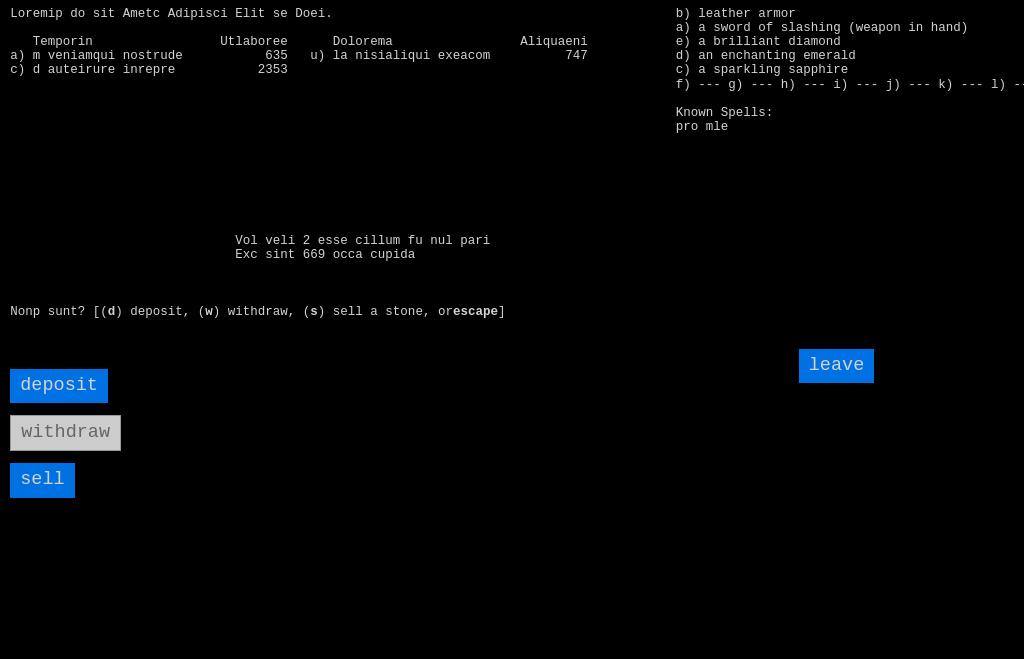 click on "sell" at bounding box center [42, 480] 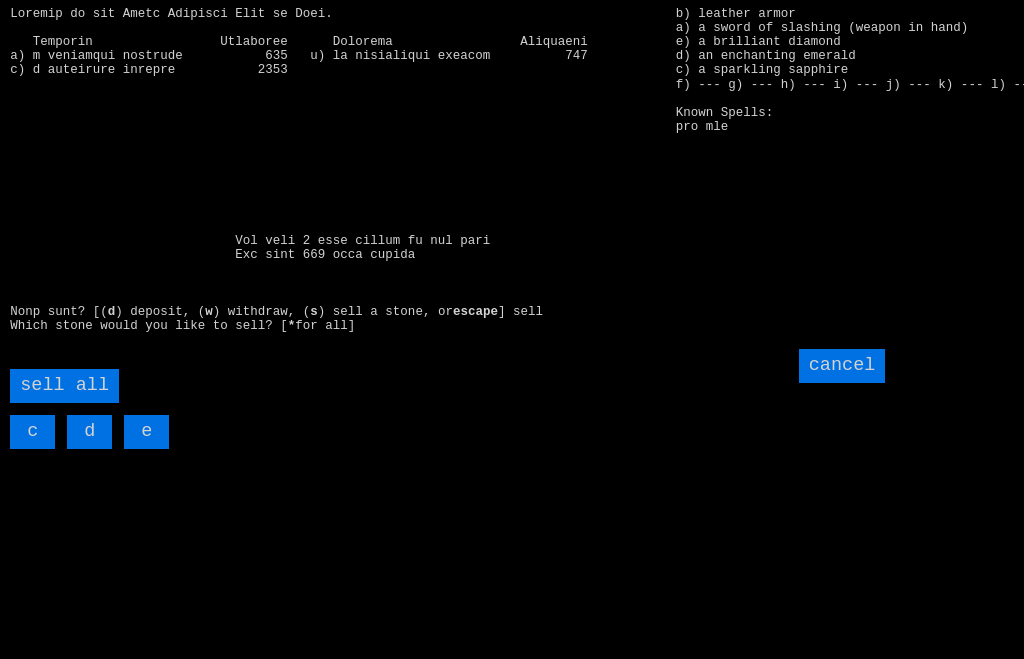 click on "sell all" at bounding box center (64, 386) 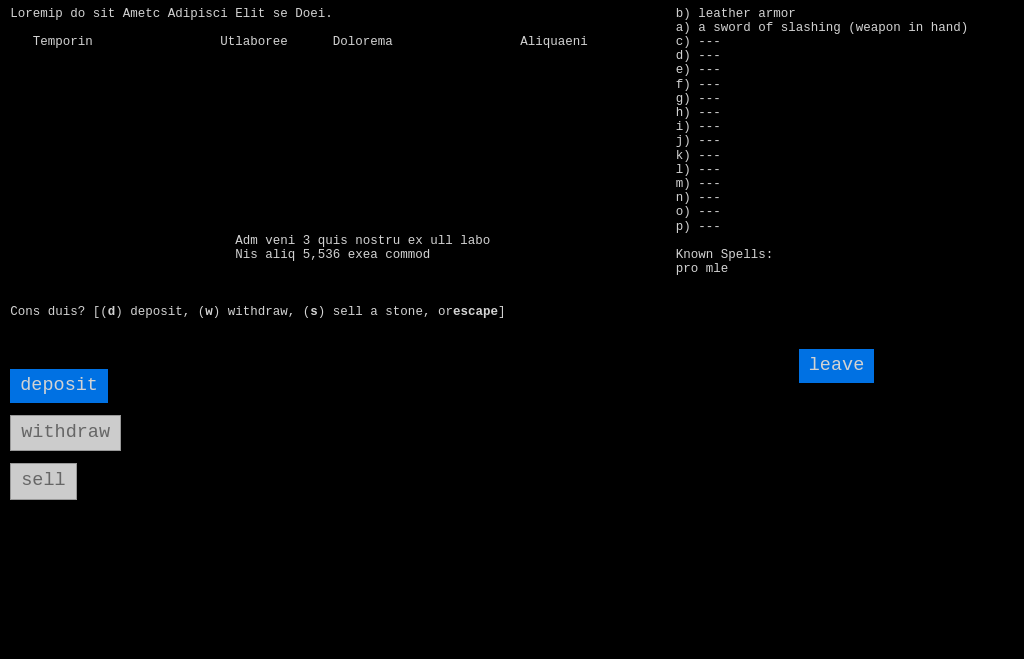 click on "deposit" at bounding box center (59, 386) 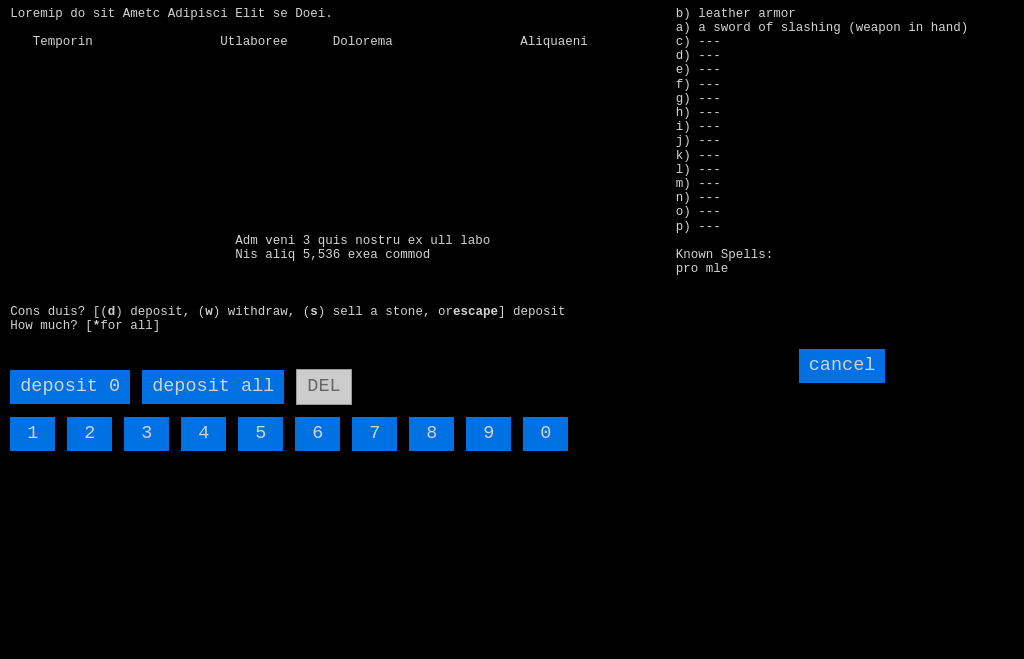 click on "deposit all" at bounding box center [213, 387] 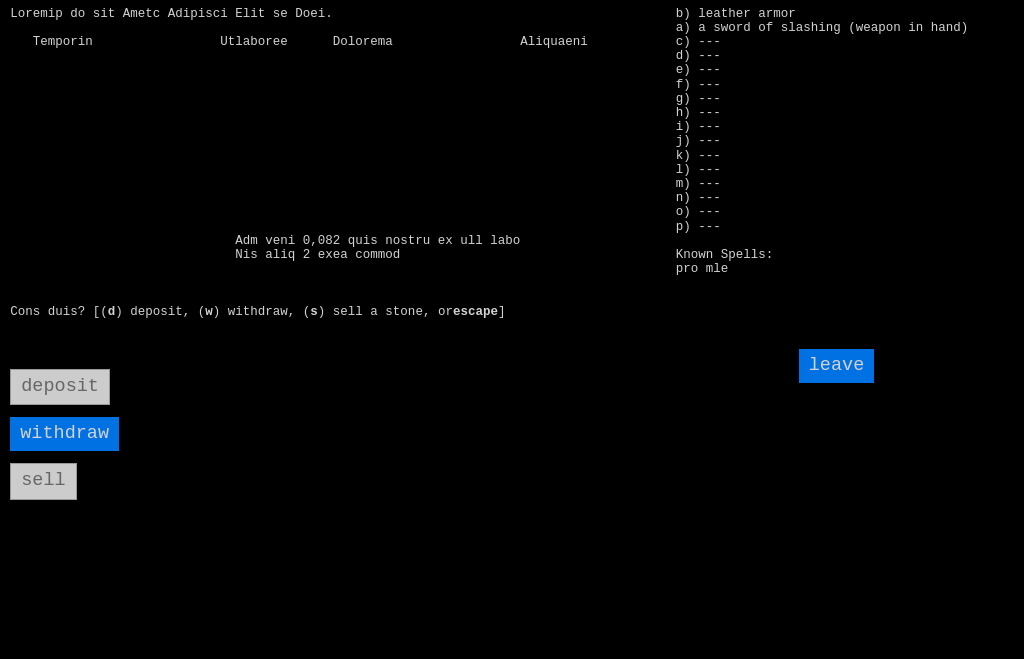 click on "leave" at bounding box center (837, 366) 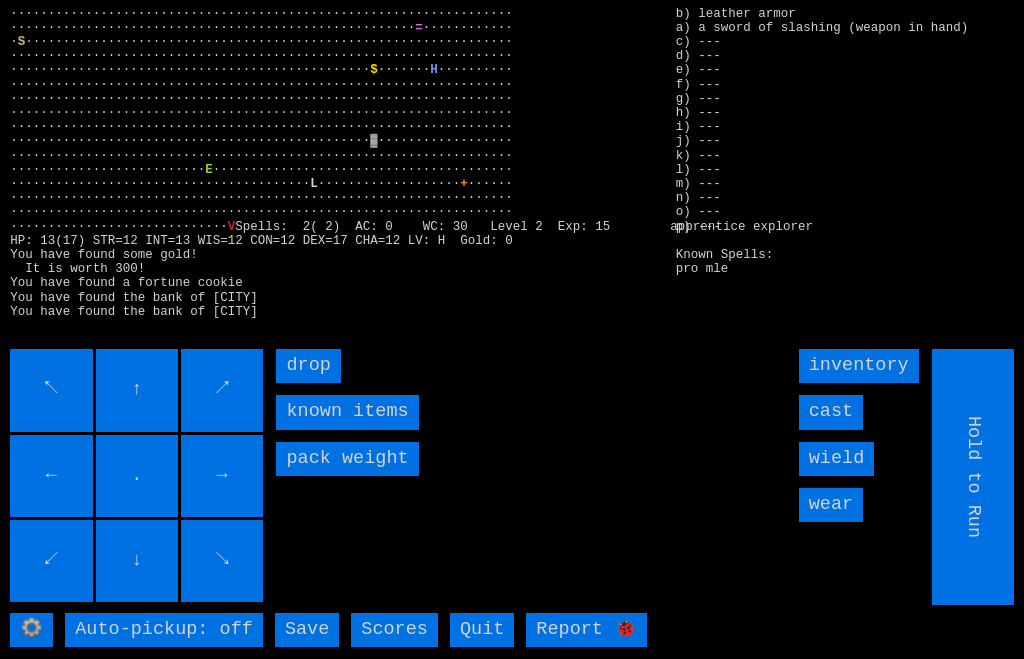 click on "wear" at bounding box center (831, 505) 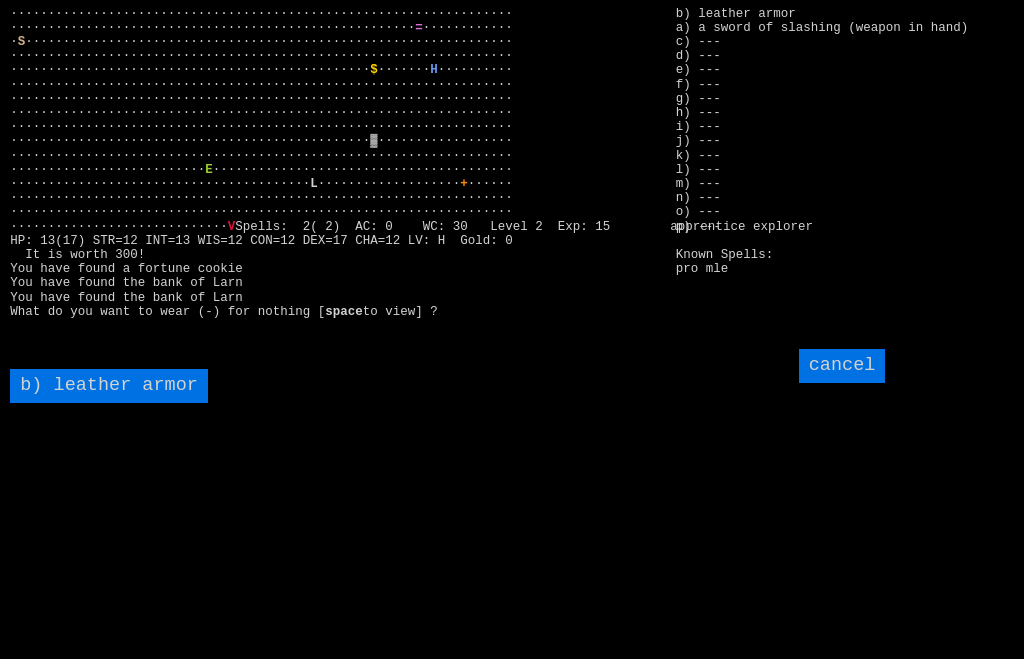 click on "b) leather armor" at bounding box center [109, 386] 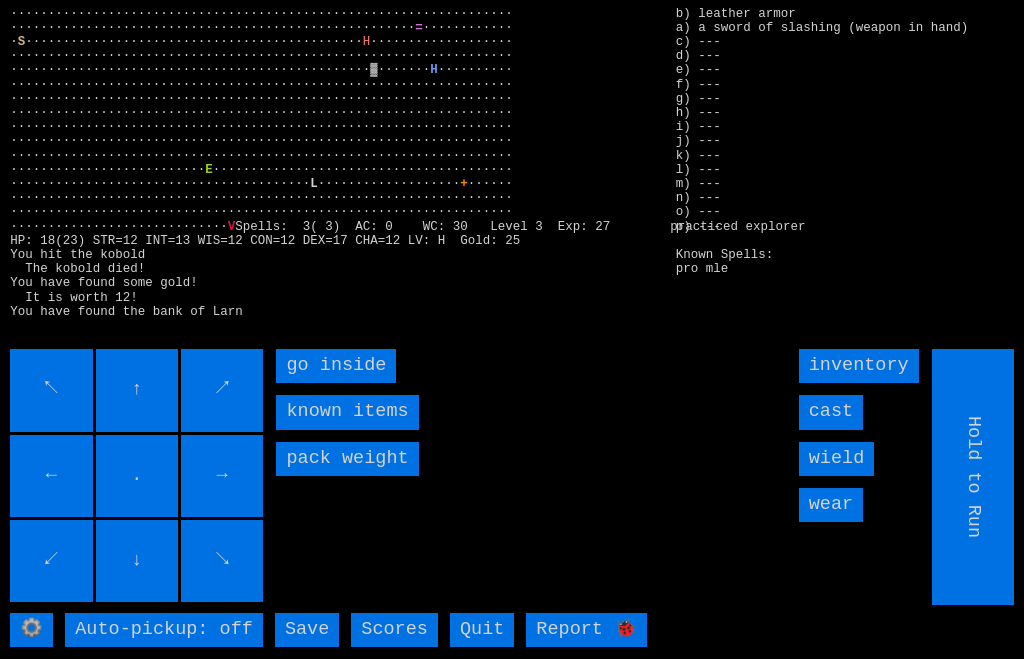 click on "go inside" at bounding box center (336, 366) 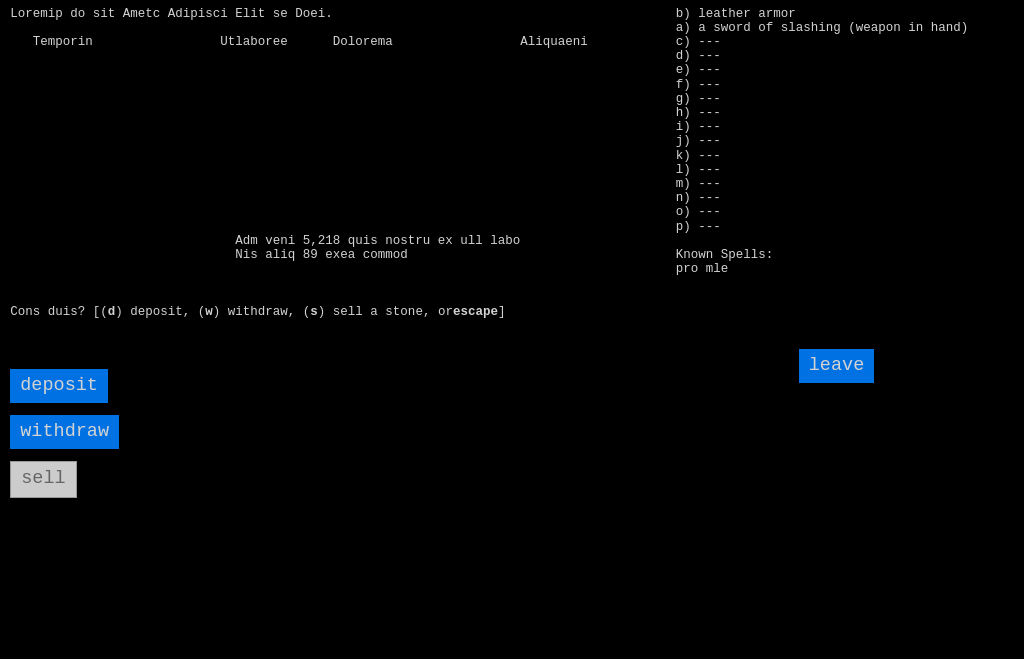 click on "withdraw" at bounding box center (64, 432) 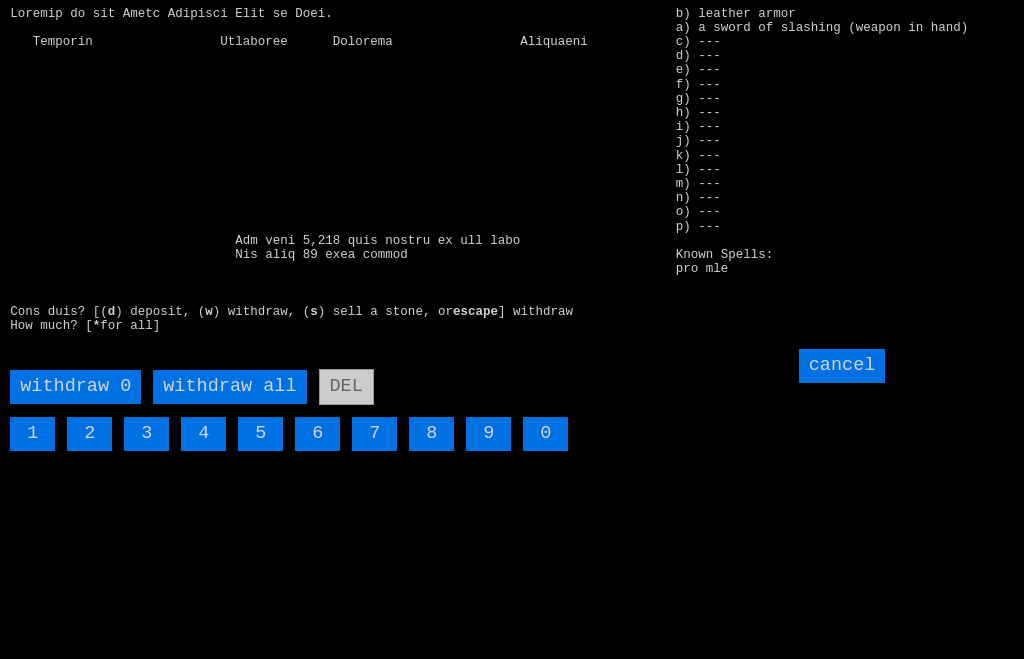 click on "1" at bounding box center (32, 434) 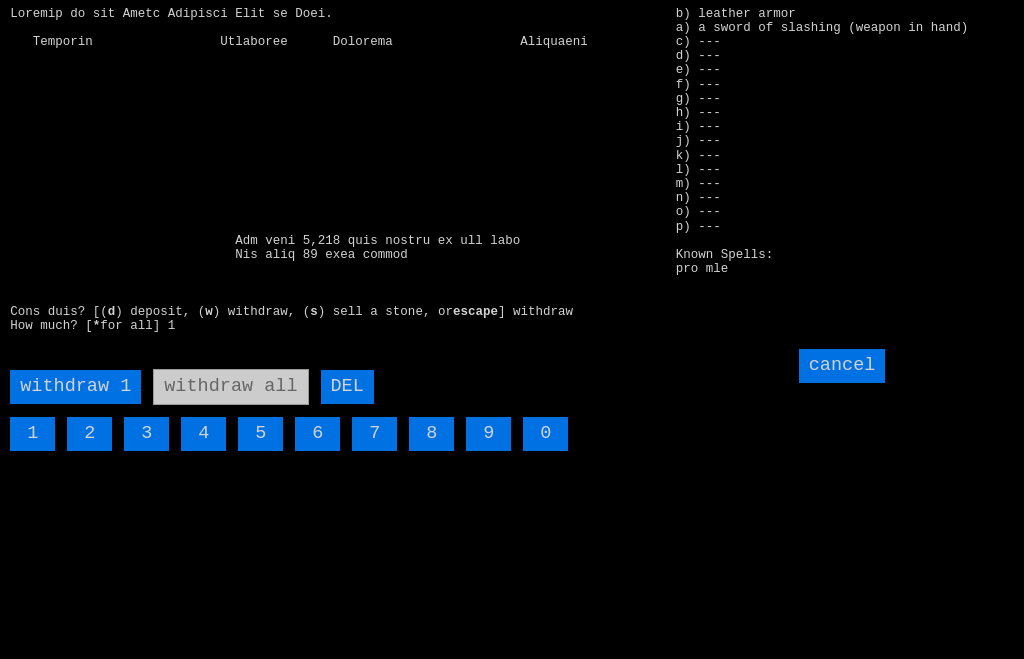 click on "0" at bounding box center [545, 434] 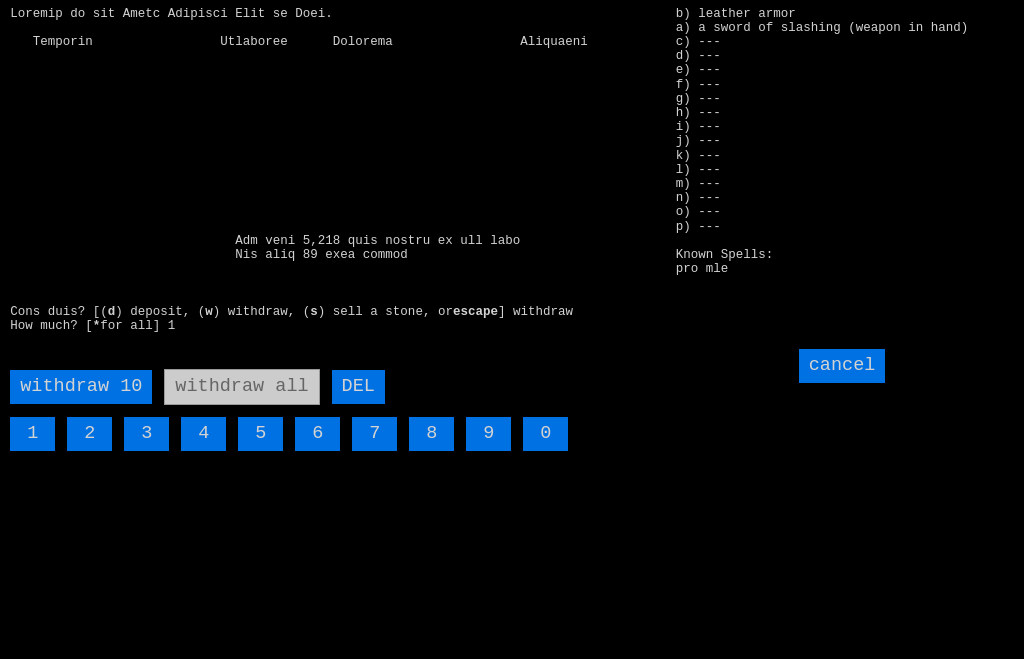 click on "0" at bounding box center (545, 434) 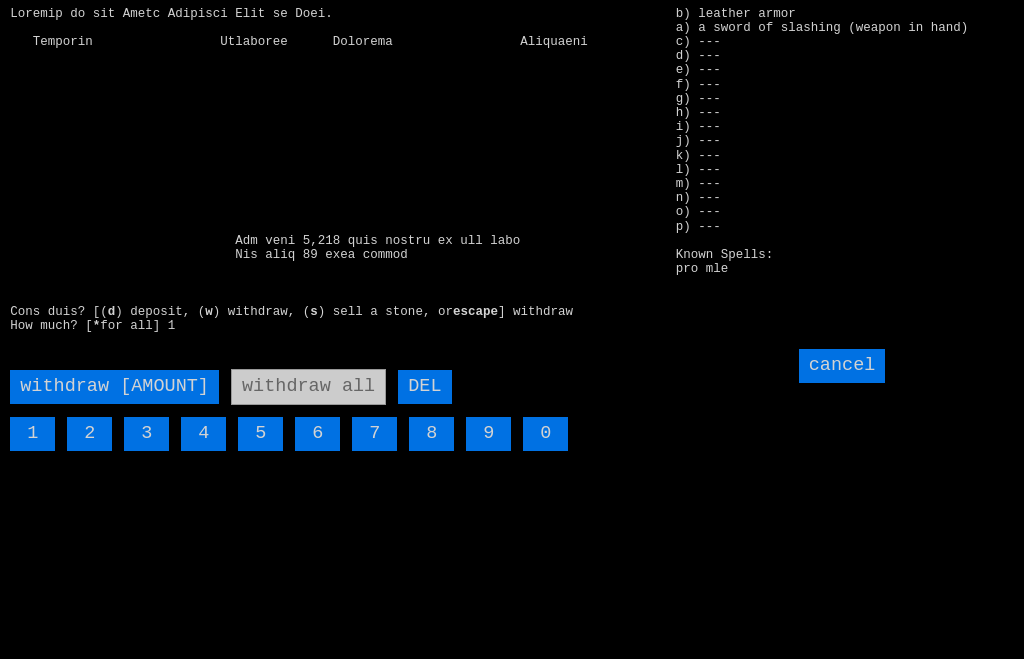 click on "0" at bounding box center [545, 434] 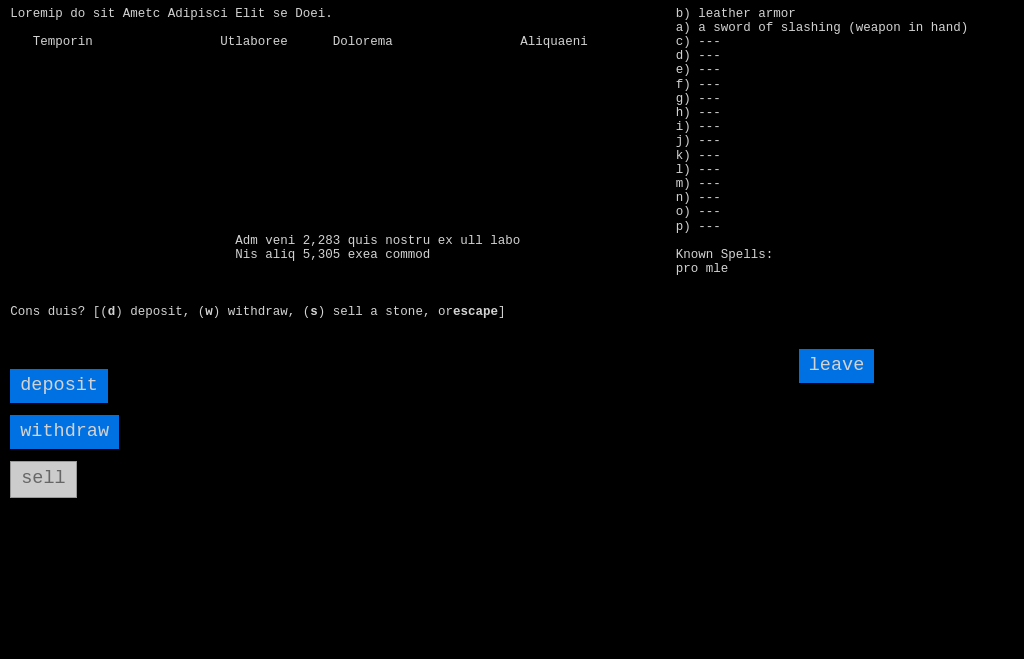 click on "leave" at bounding box center [837, 366] 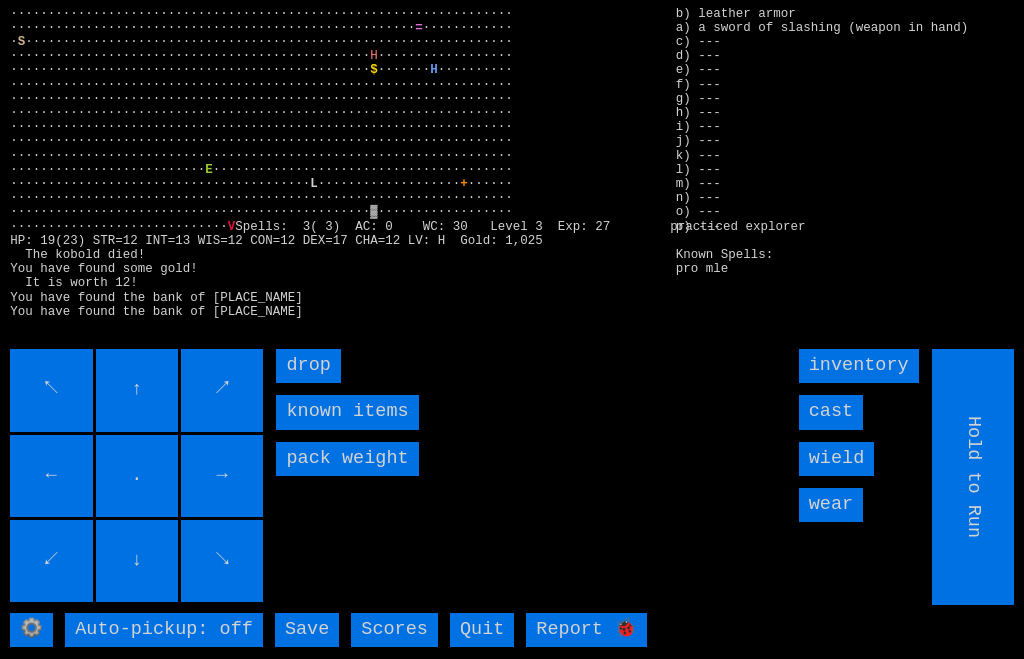 click on "↓" at bounding box center (137, 561) 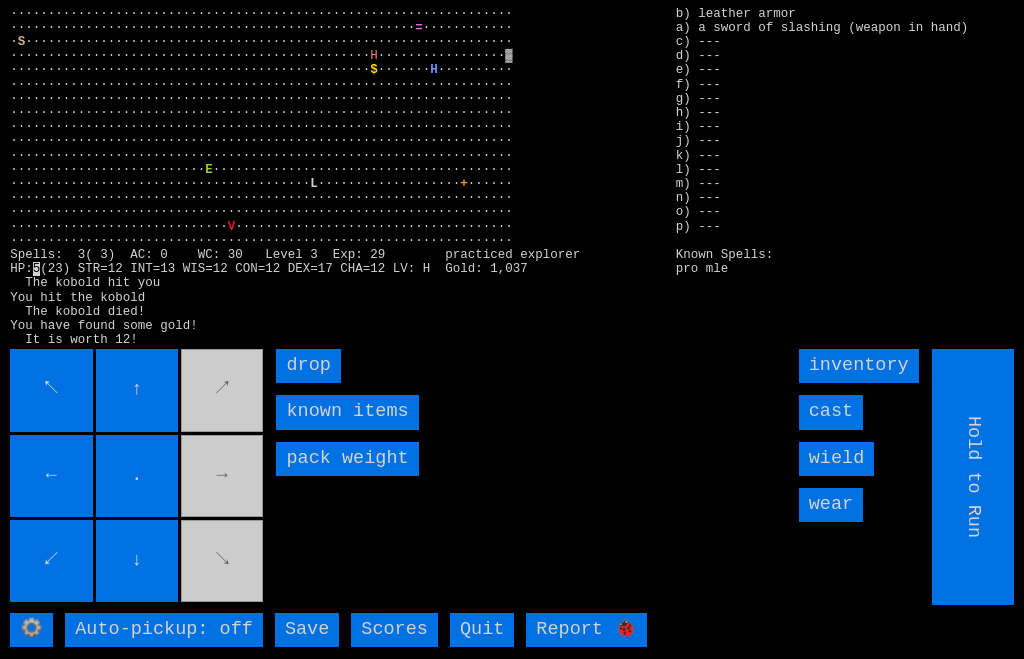 click on "wear" at bounding box center (831, 505) 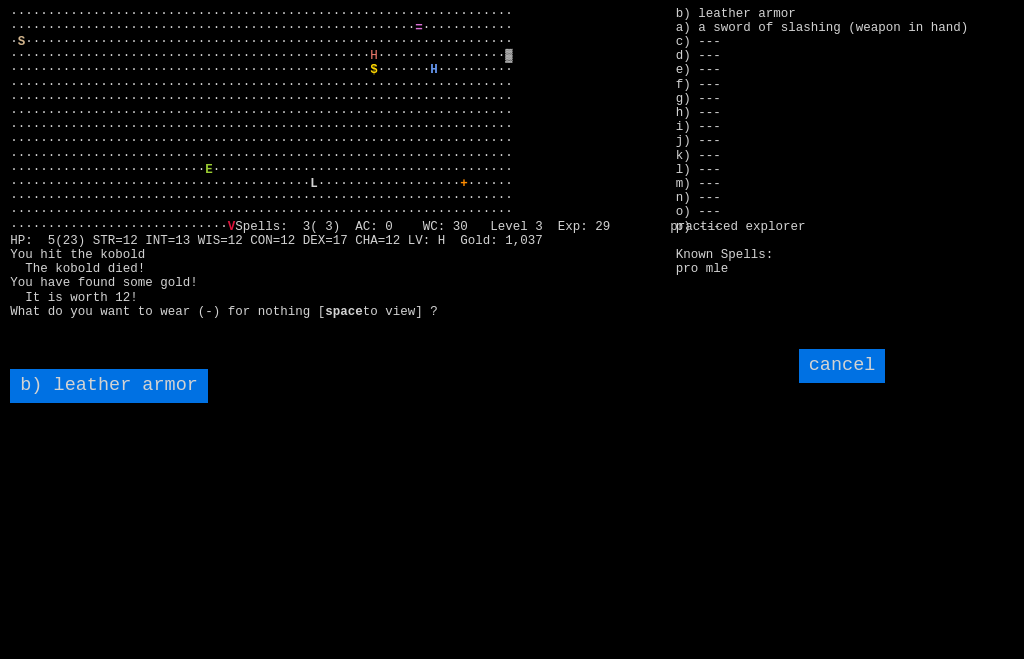 click on "b) leather armor" at bounding box center (109, 386) 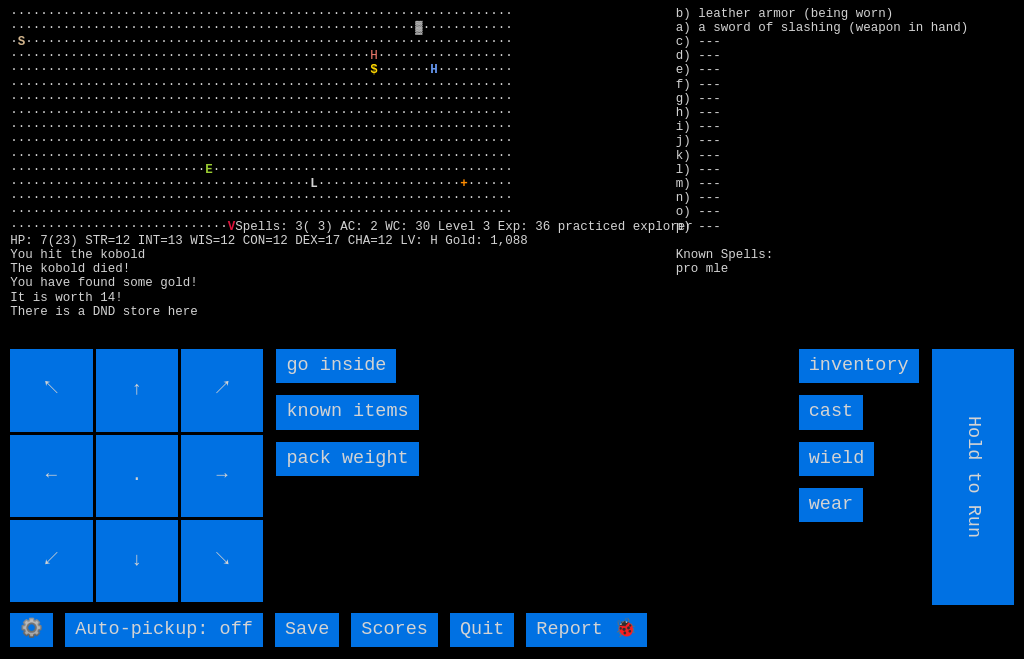 click on "go inside" at bounding box center [336, 366] 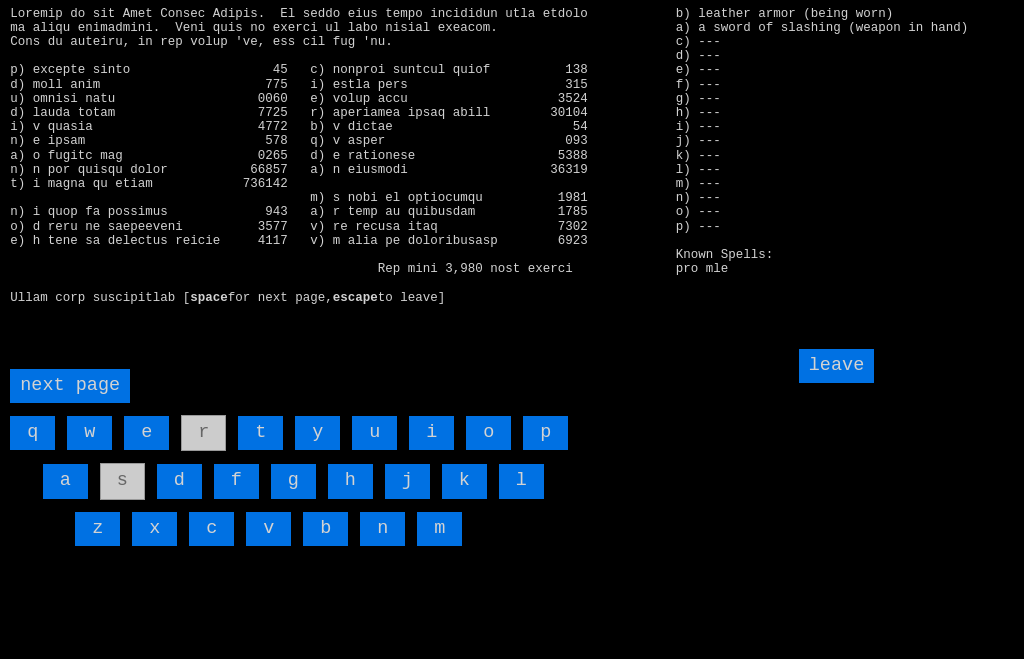 click on "d" at bounding box center (179, 481) 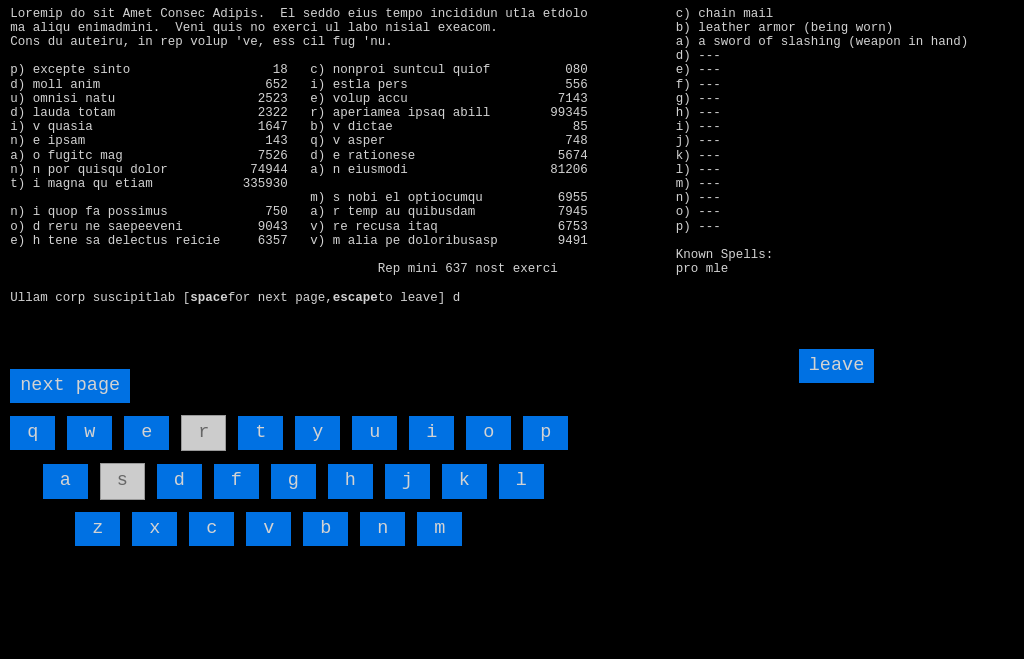 click on "leave" at bounding box center [837, 366] 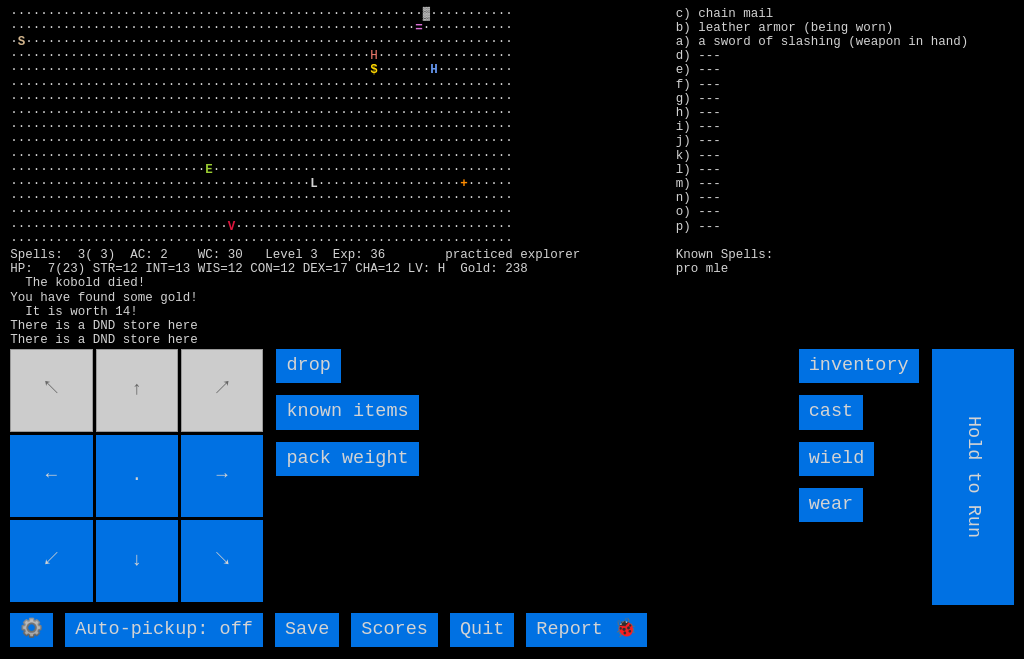 click on "↖ ↑ ↗ ← . → ↙ ↓ ↘" at bounding box center [138, 477] 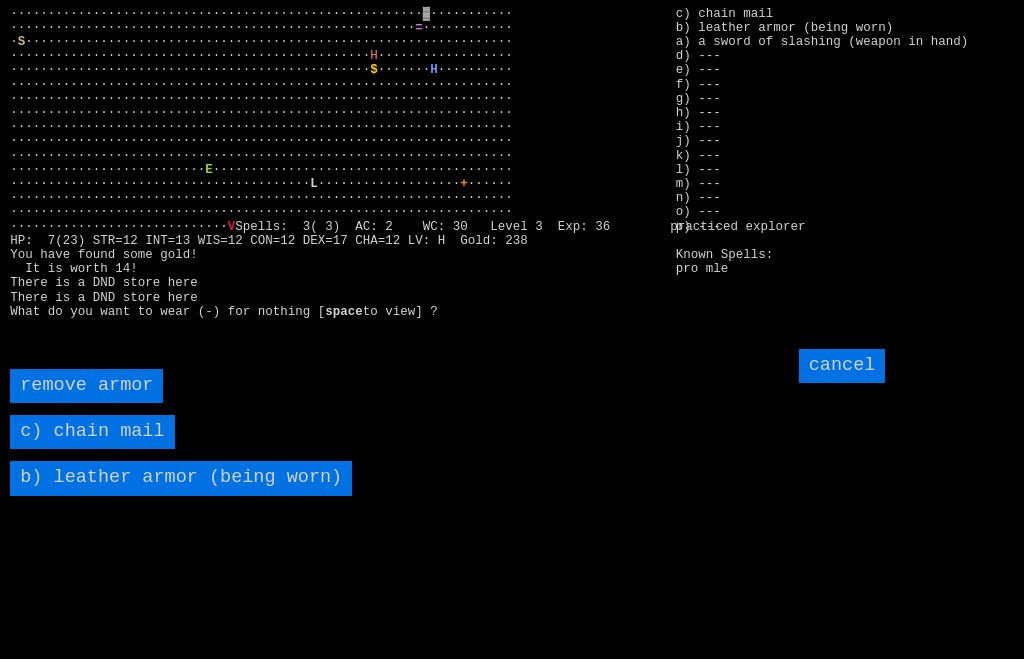 click on "c) chain mail" at bounding box center [92, 432] 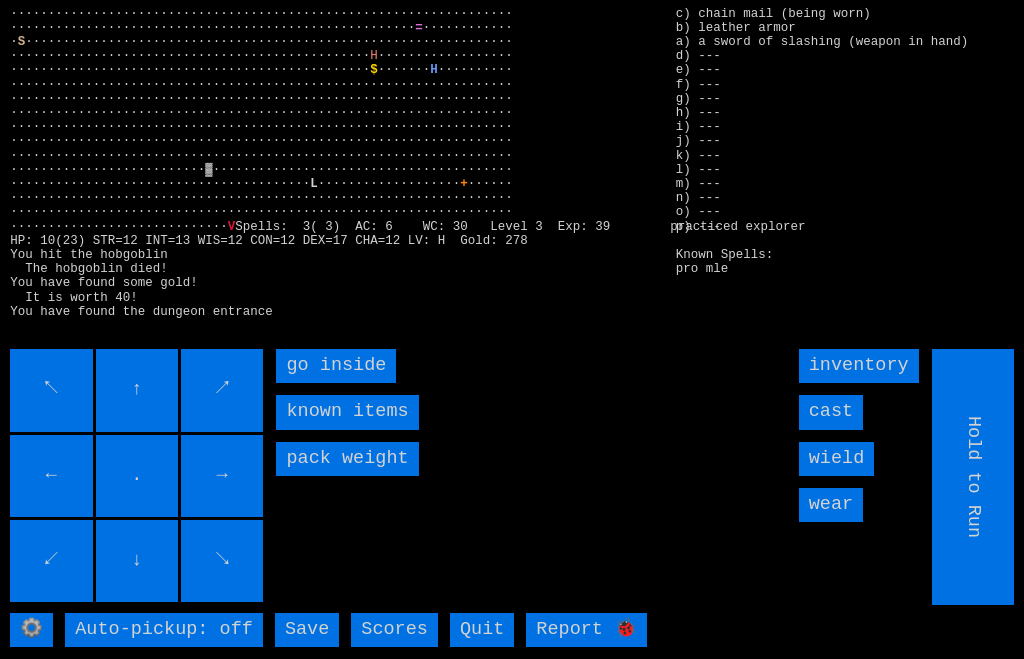 click on "go inside" at bounding box center (336, 366) 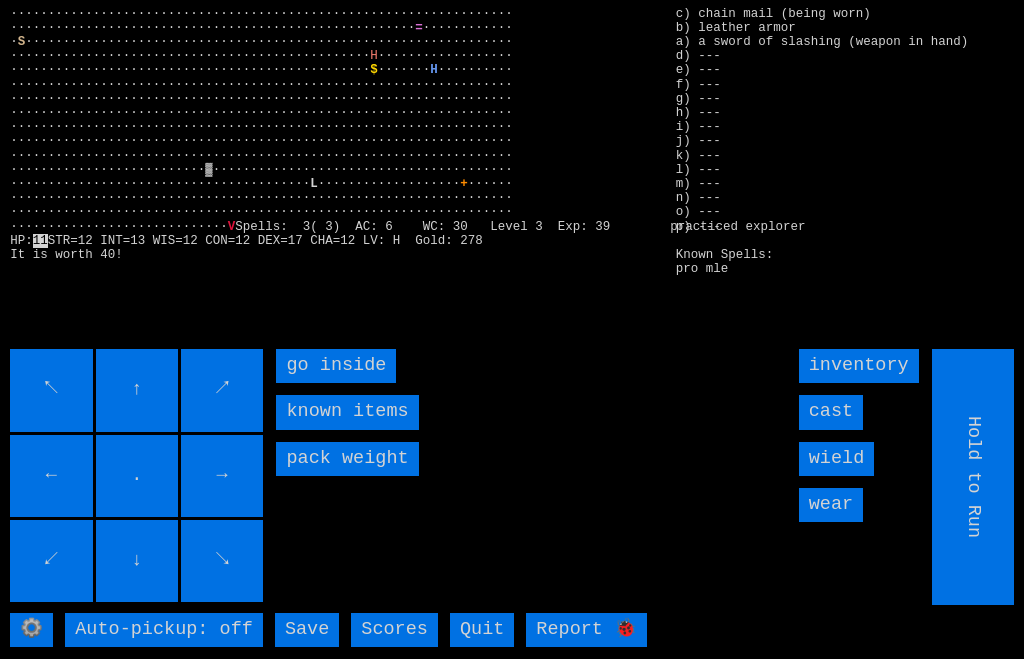 click on "go inside" at bounding box center (336, 366) 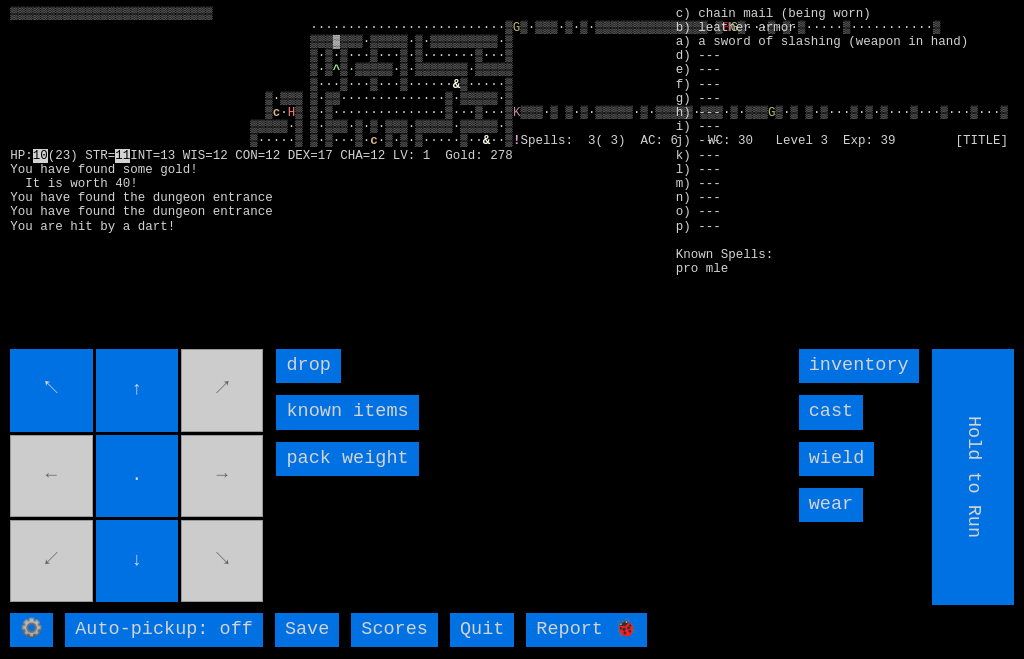 click on "↖ ↑ ↗ ← . → ↙ ↓ ↘" at bounding box center (138, 477) 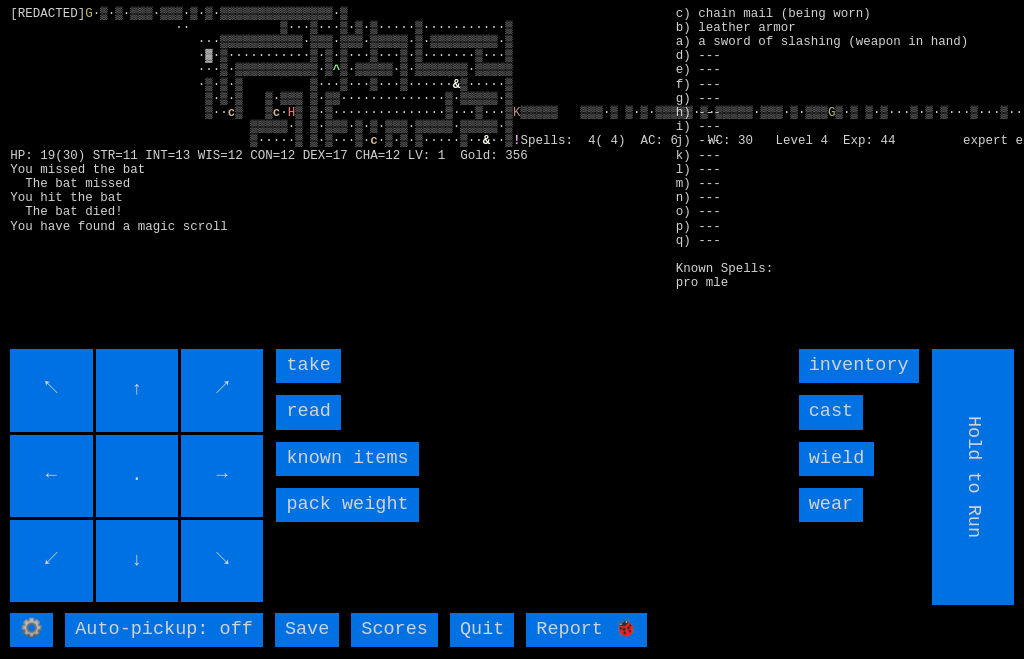 click on "read" at bounding box center (308, 412) 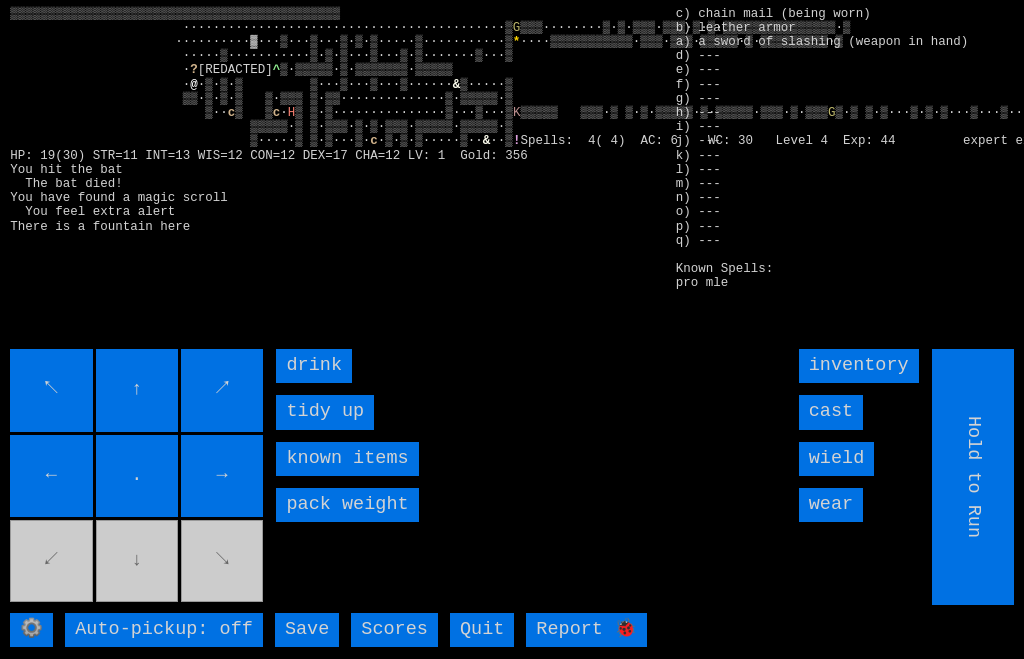 click on "drink" at bounding box center (314, 366) 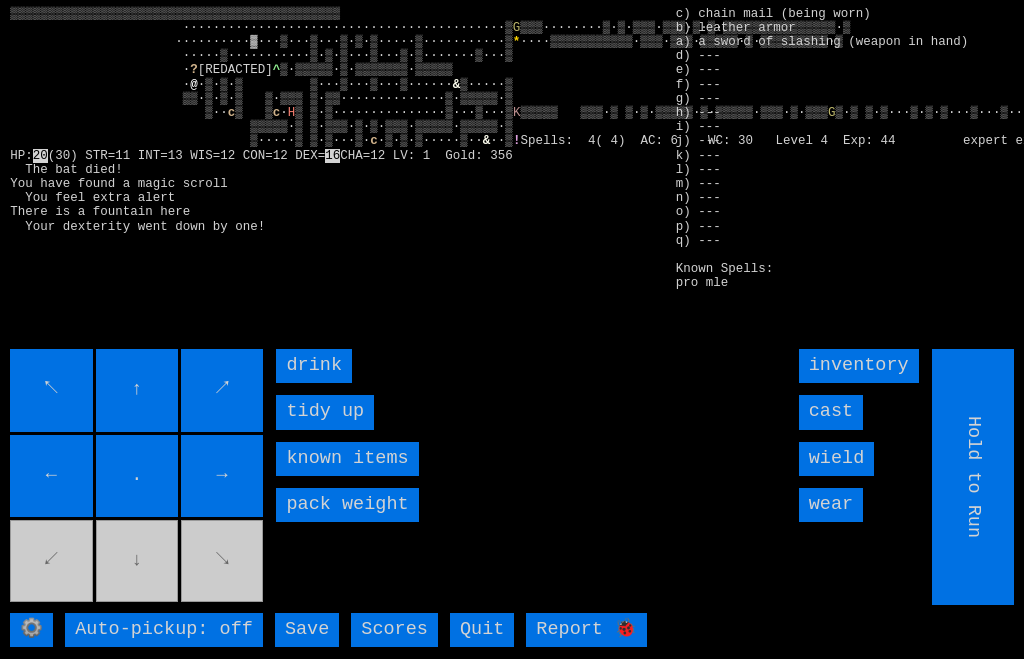 click on "drink" at bounding box center [314, 366] 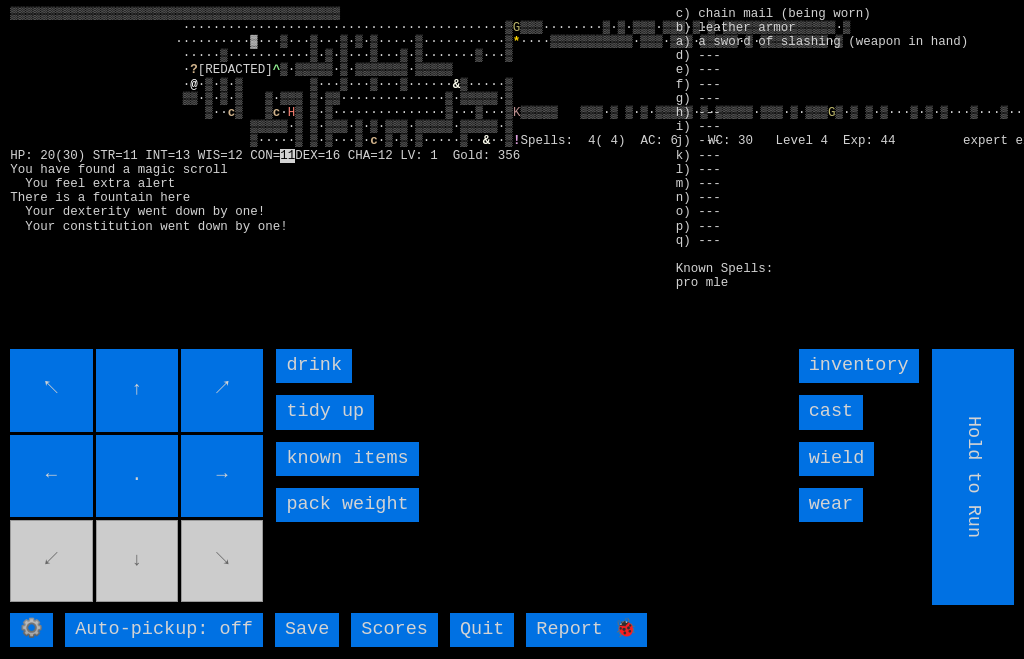 click on "drink" at bounding box center [314, 366] 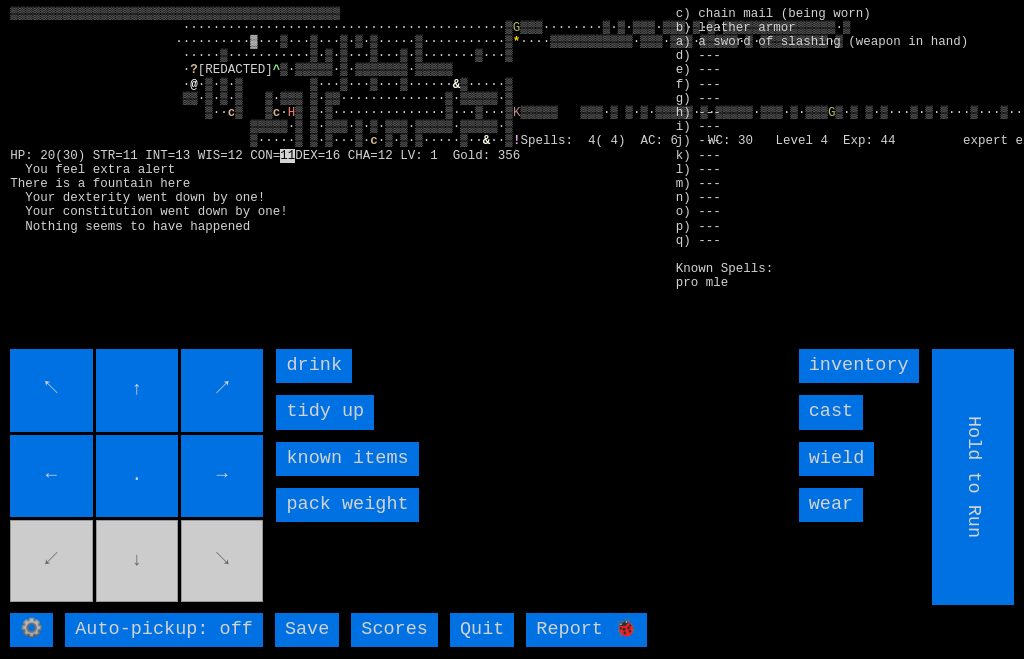 click on "drink" at bounding box center (314, 366) 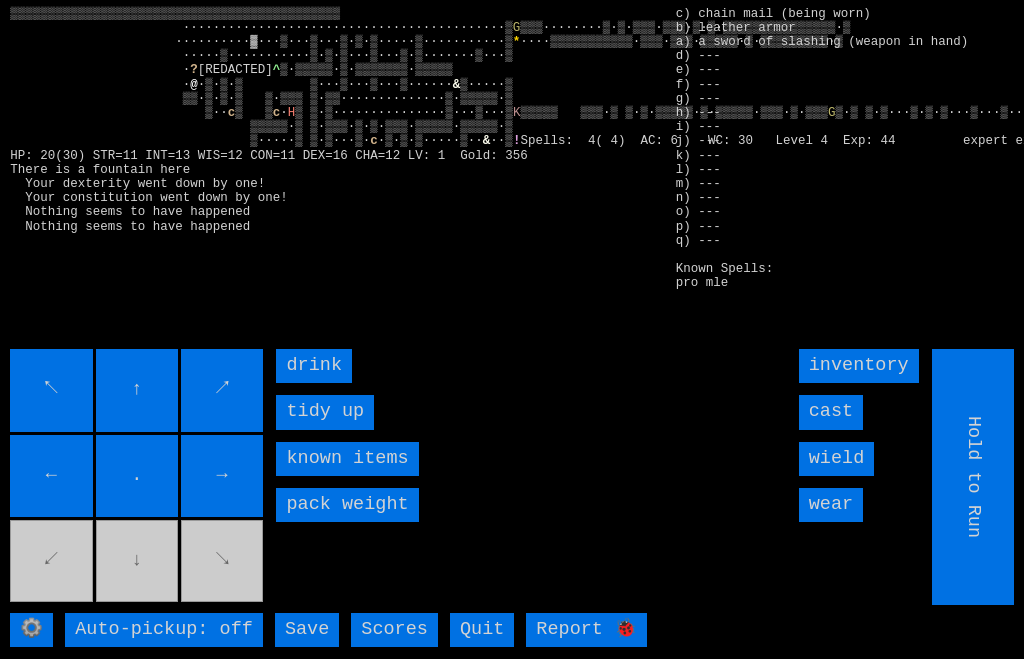 click on "drink" at bounding box center (314, 366) 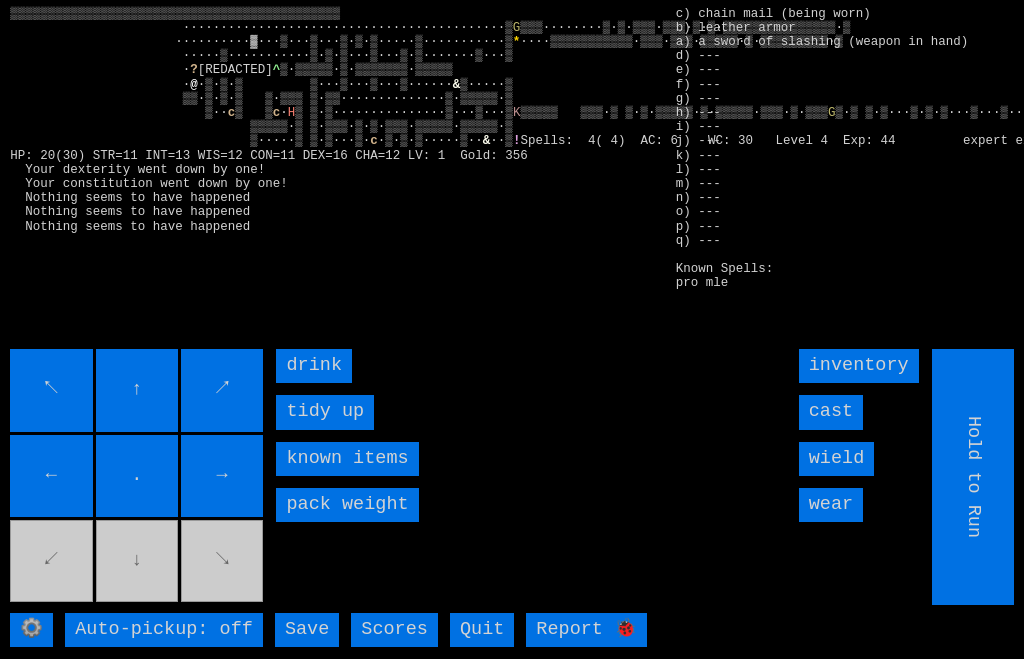 click on "drink" at bounding box center (314, 366) 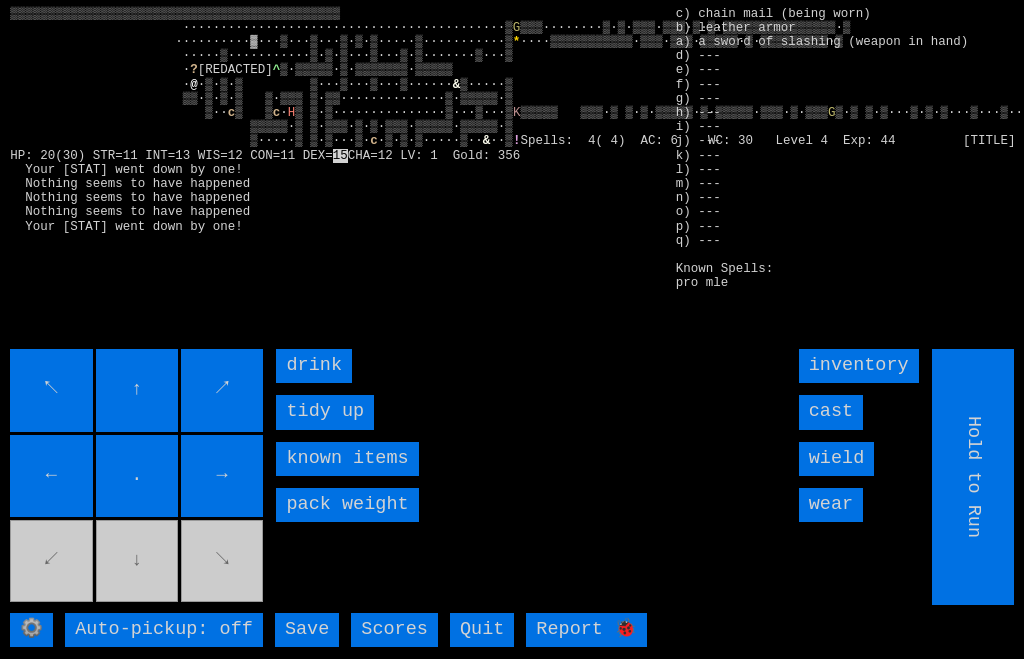 click on "drink" at bounding box center [314, 366] 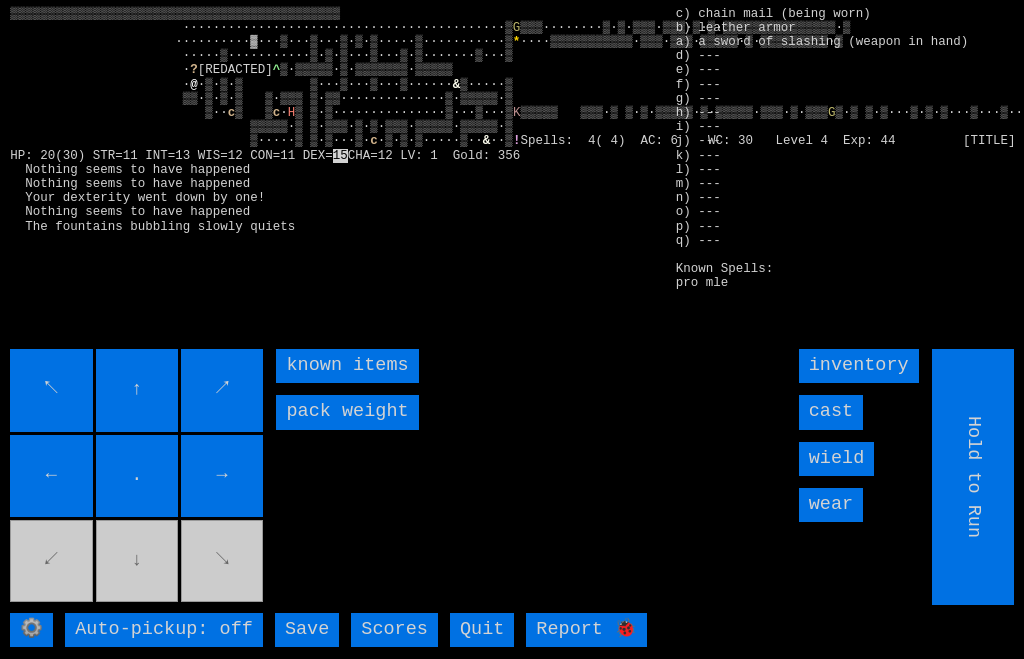 click on "known items" at bounding box center [347, 366] 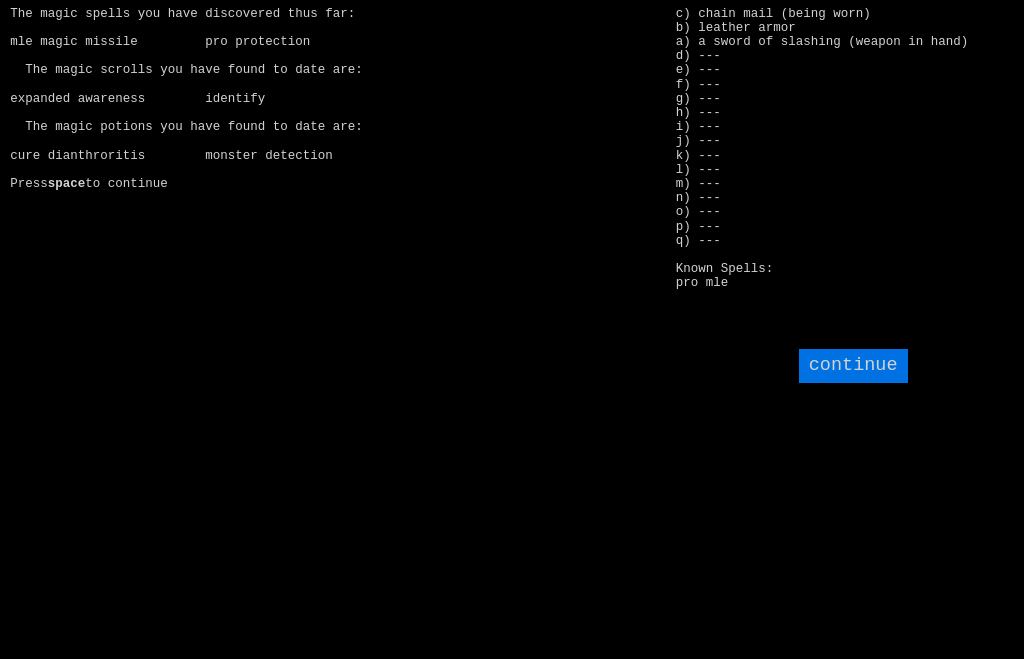 click on "continue" at bounding box center (853, 366) 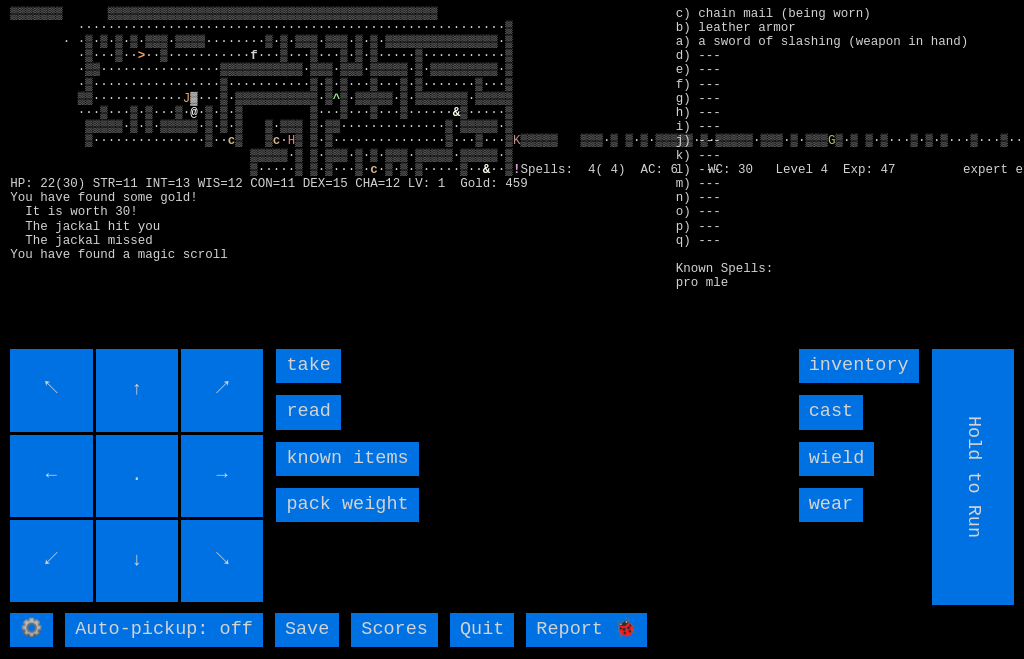 click on "read" at bounding box center (308, 412) 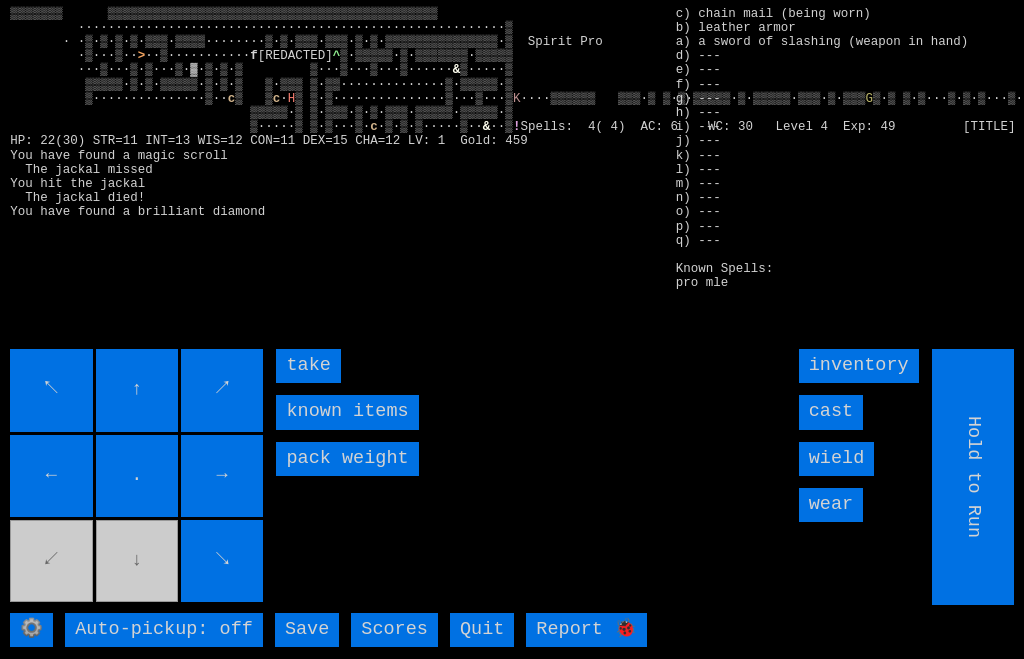 click on "take" at bounding box center (308, 366) 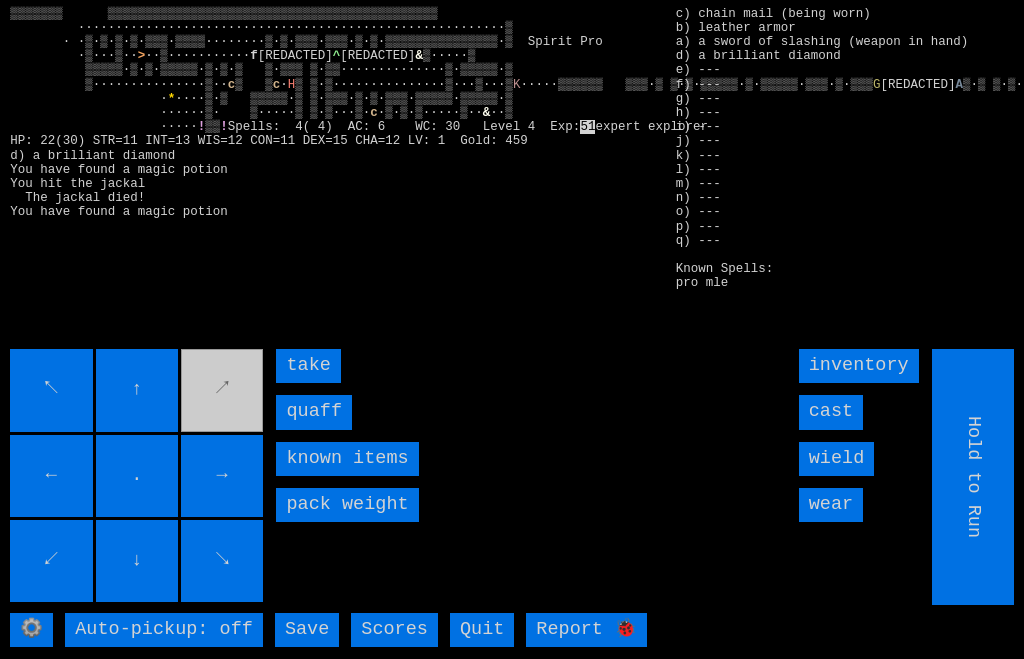 click on "quaff" at bounding box center [314, 412] 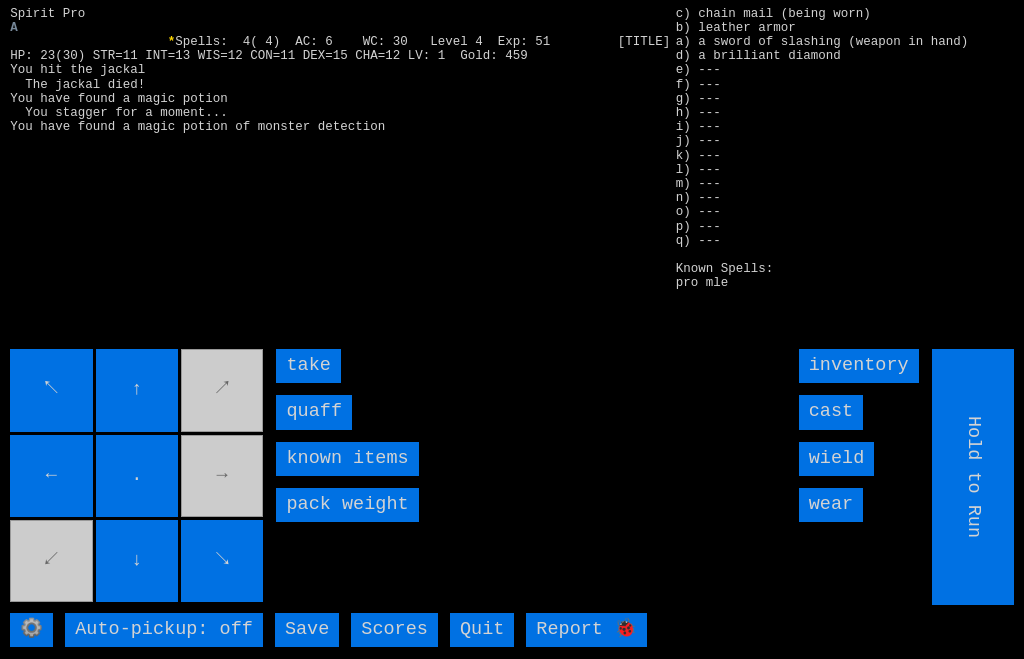 click on "quaff" at bounding box center [314, 412] 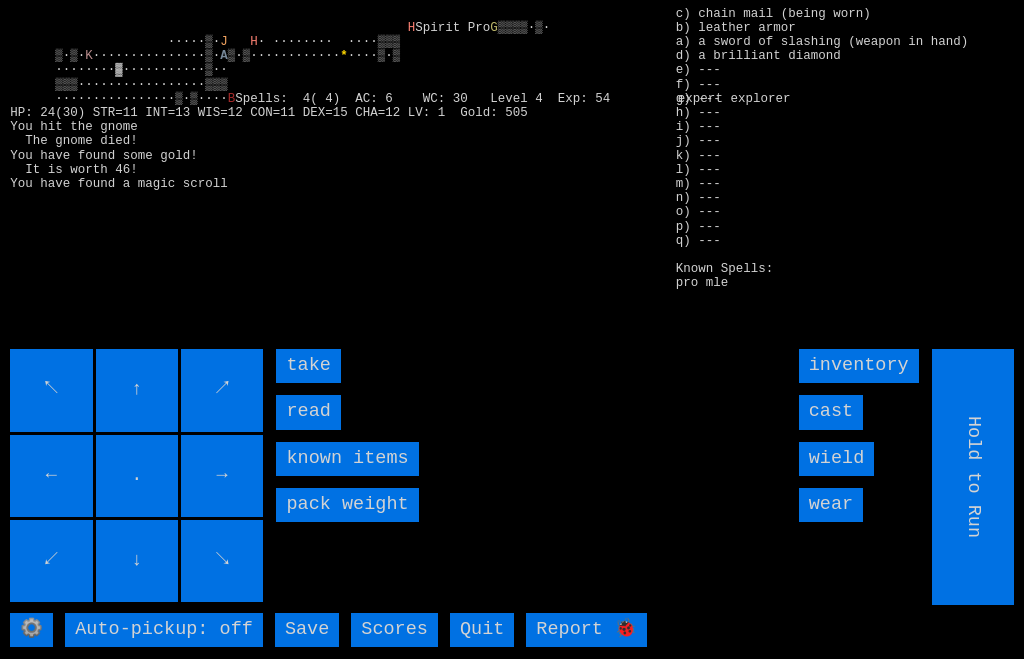 click on "read" at bounding box center [308, 412] 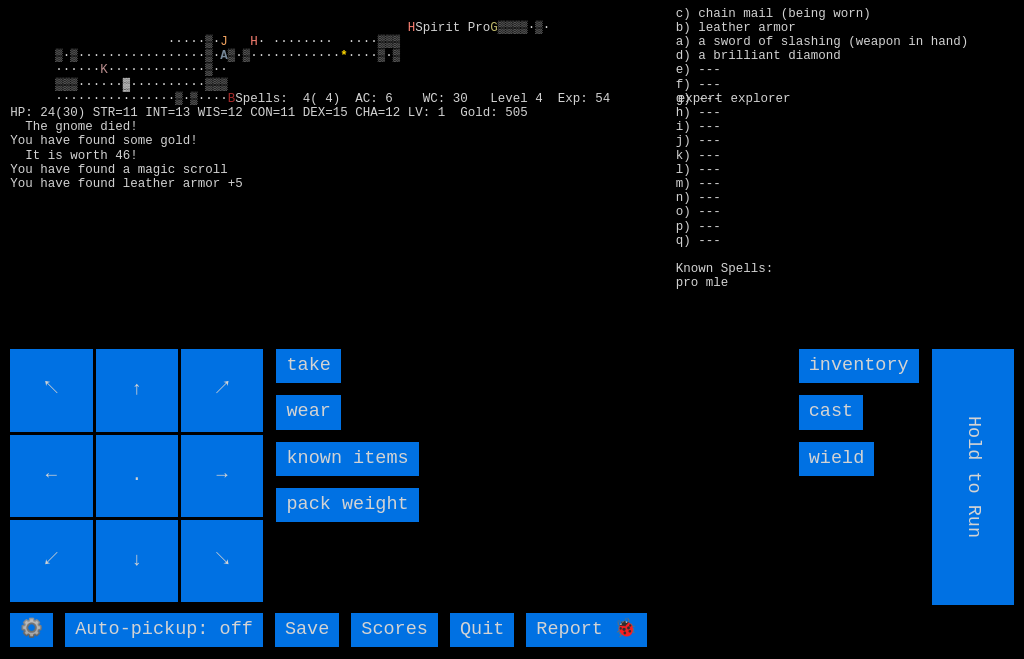 click on "wear" at bounding box center [308, 412] 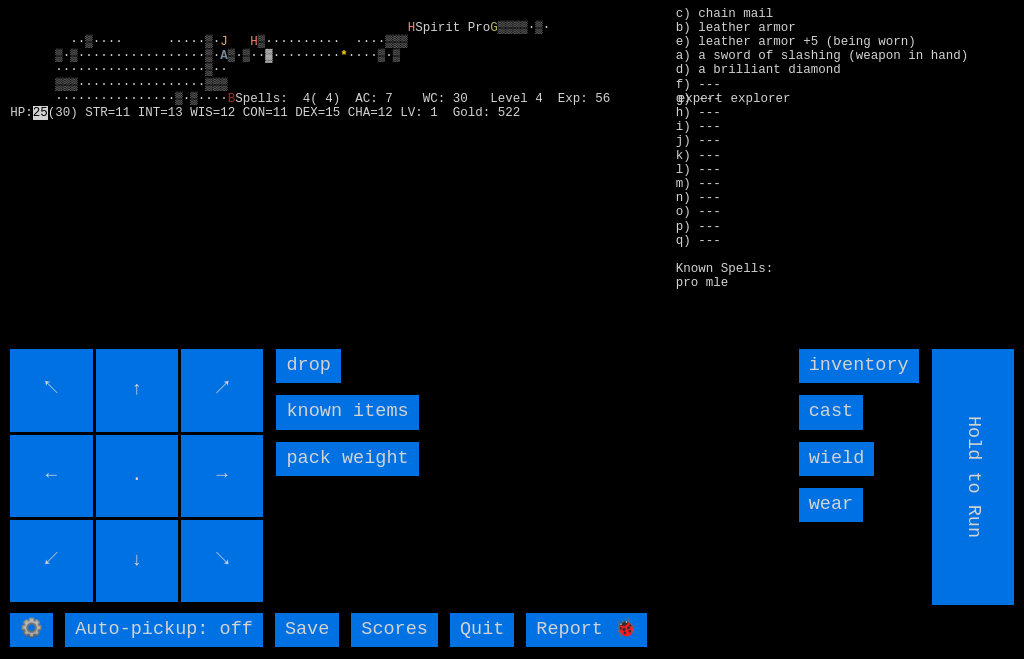 click on "drop" at bounding box center [308, 366] 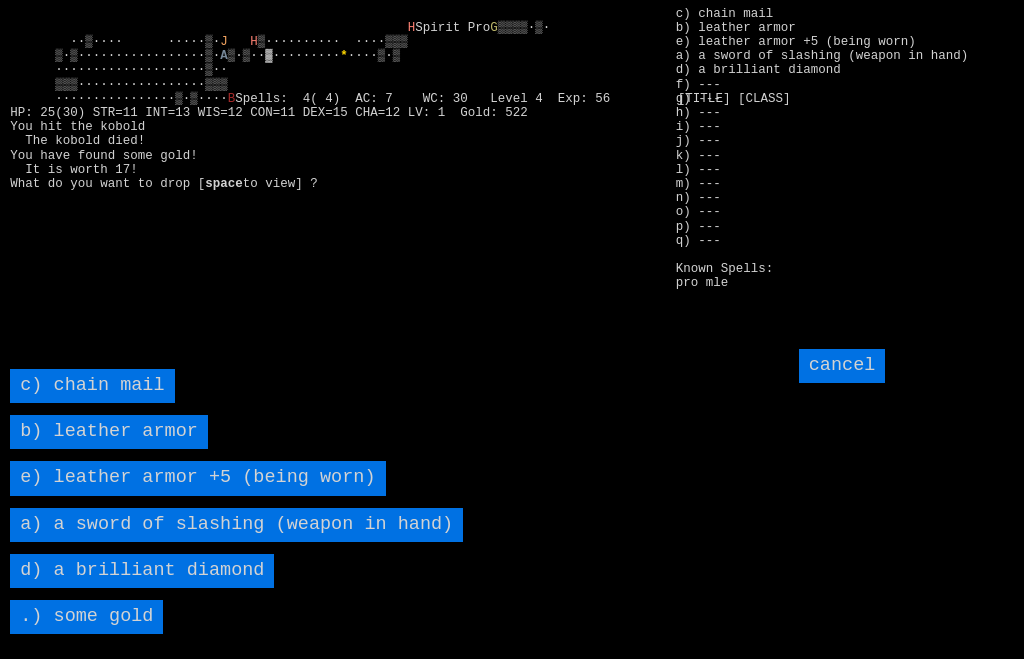 click on "b) leather armor" at bounding box center (109, 432) 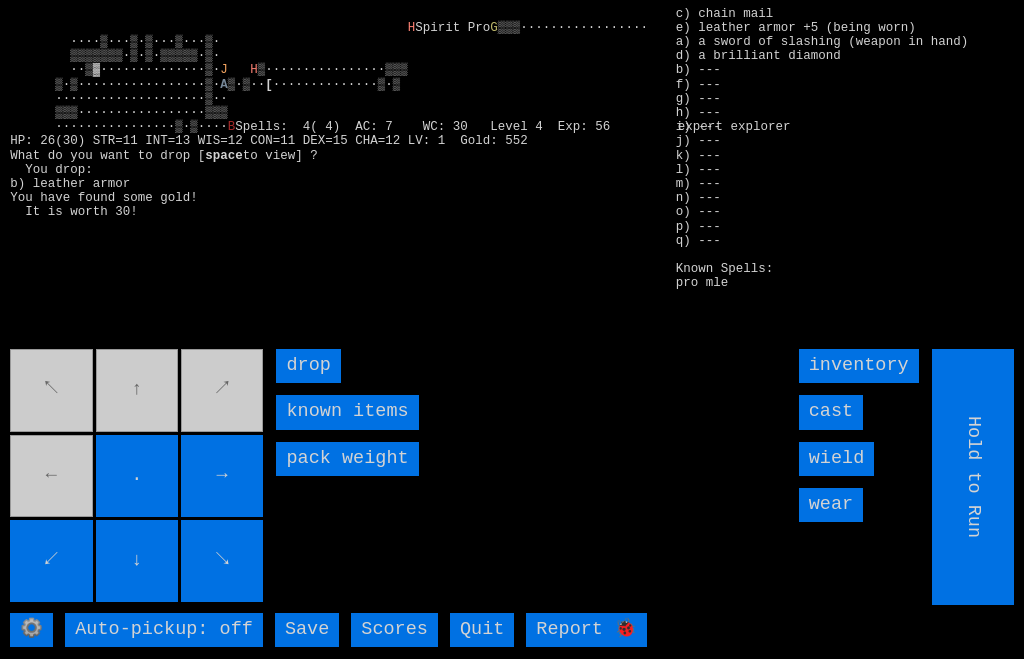 click on "drop" at bounding box center [308, 366] 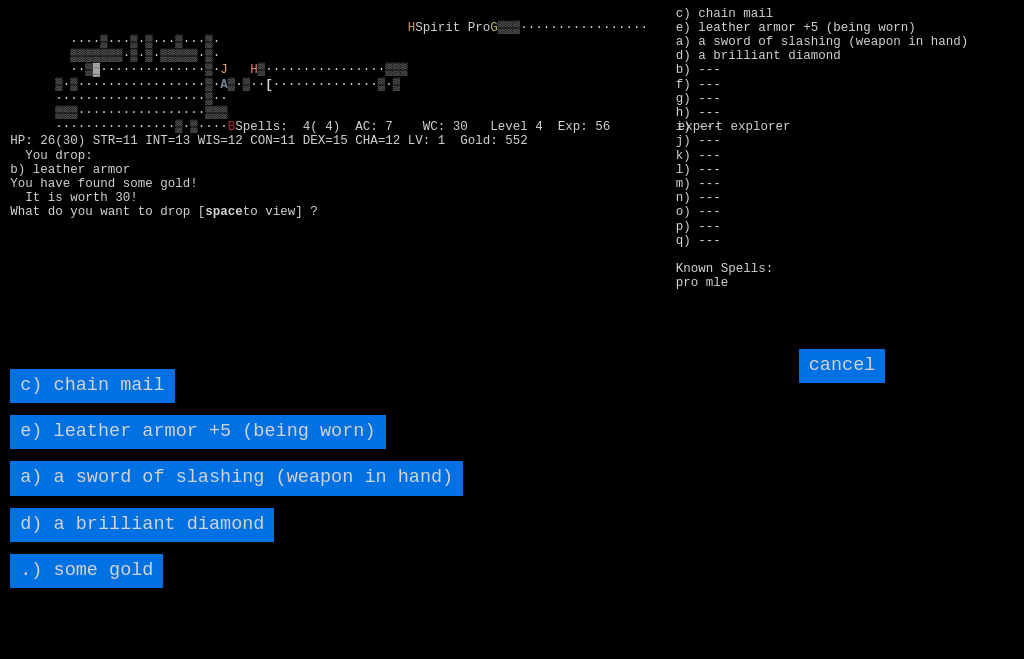 click on "c) chain mail" at bounding box center (92, 386) 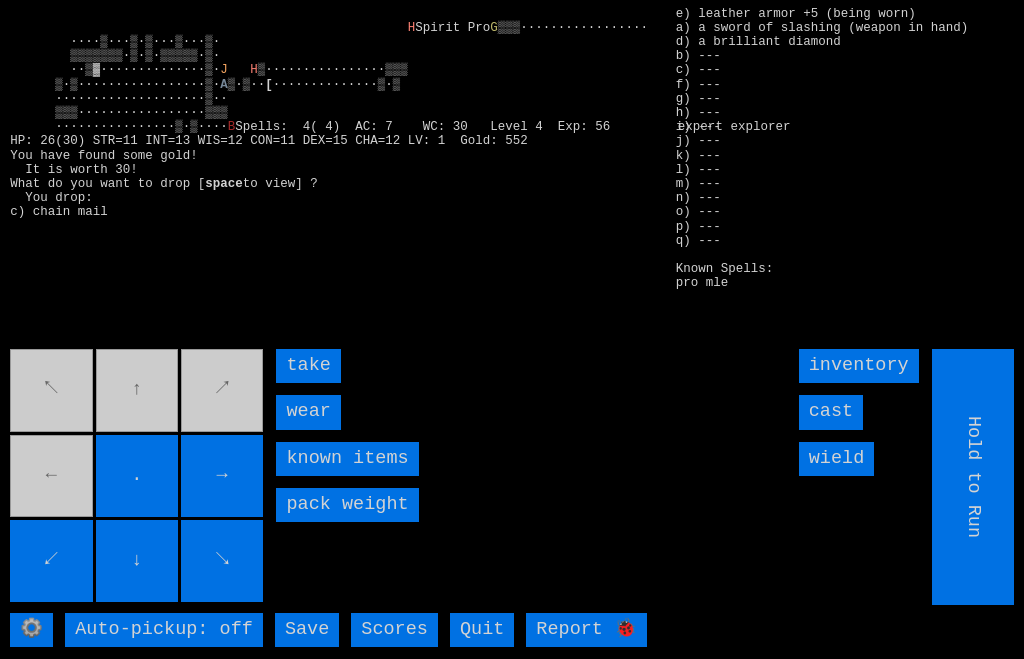 click on "↙" at bounding box center [51, 561] 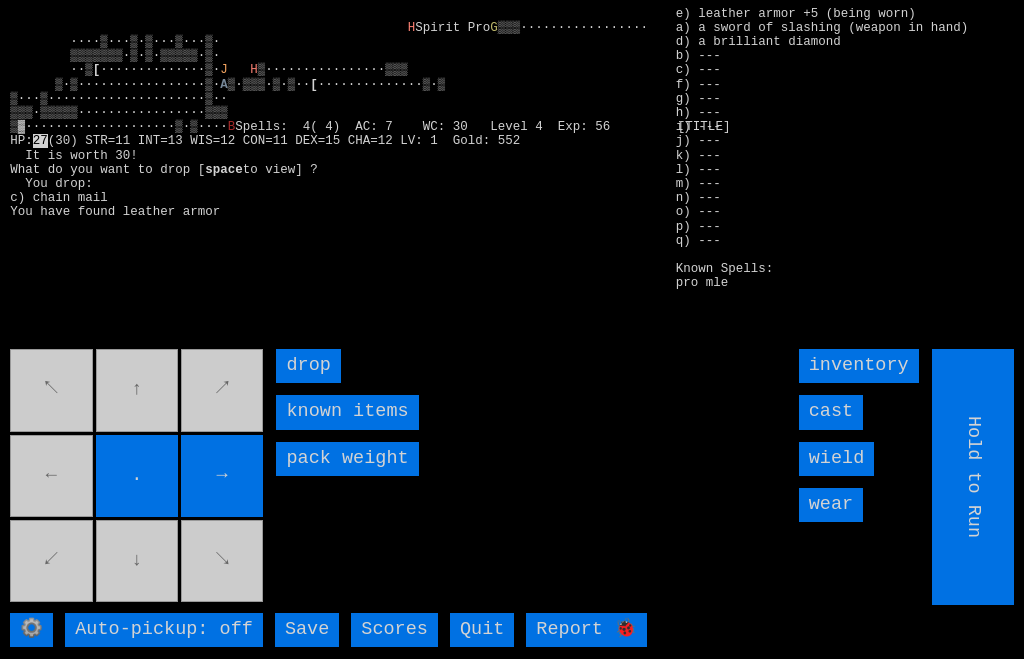 click on "↖ ↑ ↗ ← . → ↙ ↓ ↘" at bounding box center (138, 477) 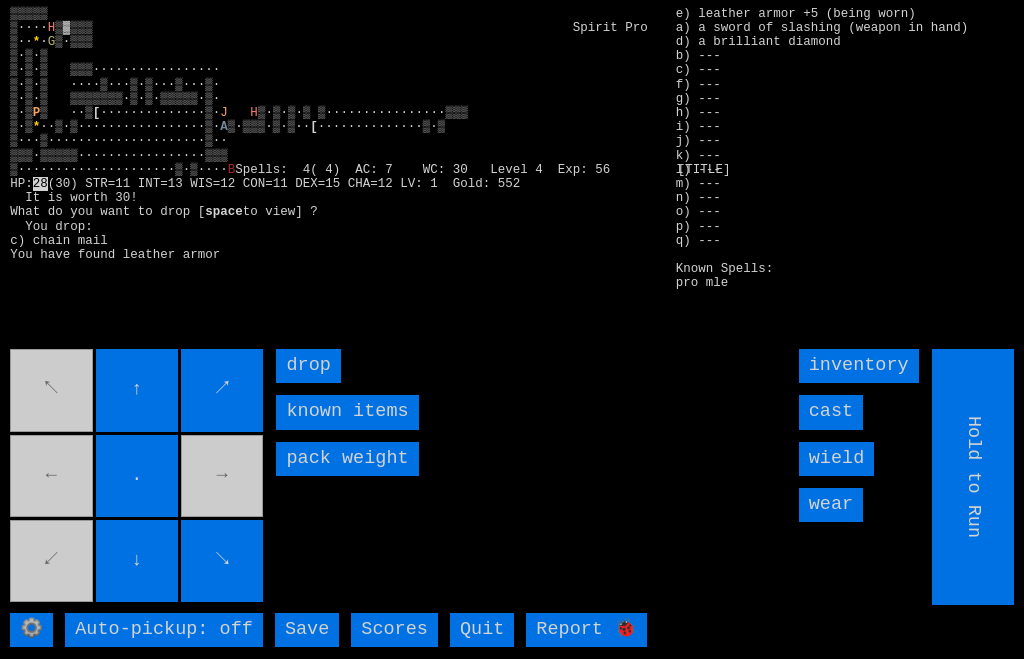 click on "↖ ↑ ↗ ← . → ↙ ↓ ↘" at bounding box center [138, 477] 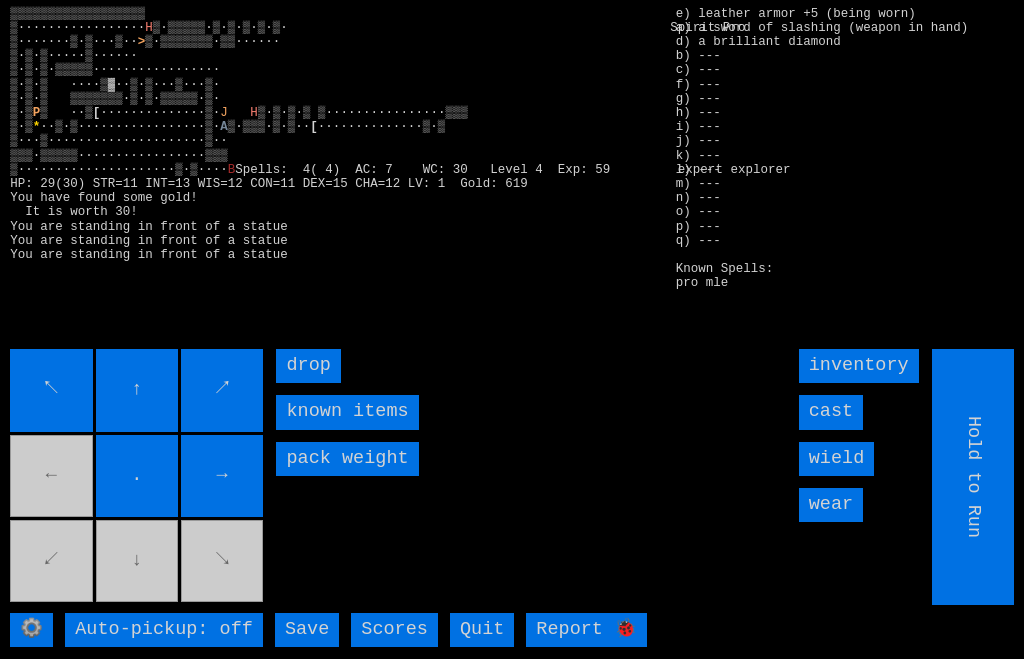 click on "↖ ↑ ↗ ← . → ↙ ↓ ↘" at bounding box center (138, 477) 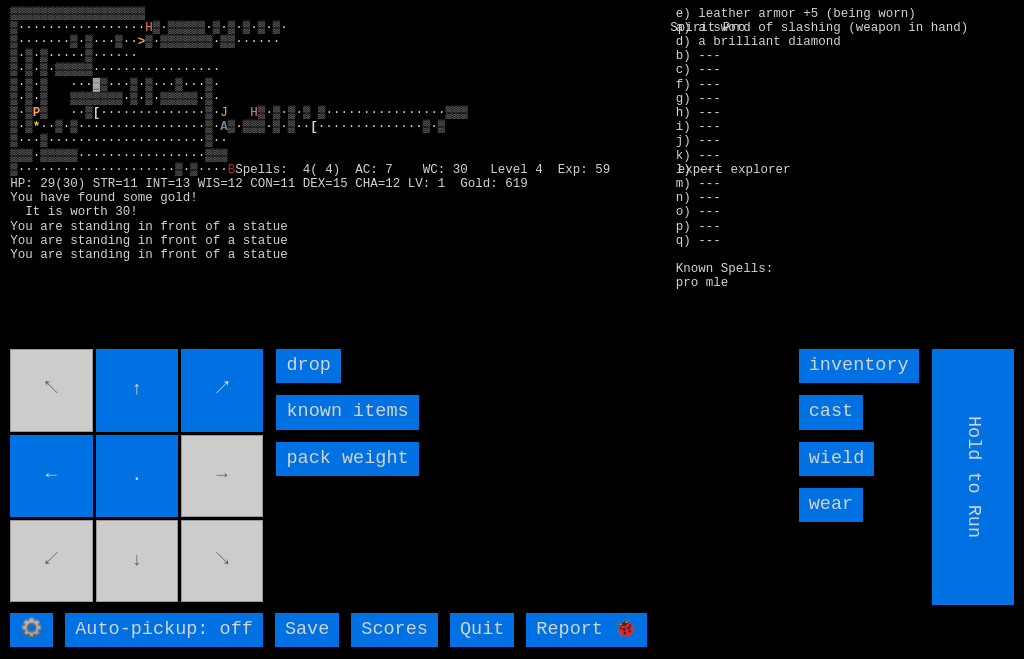 click on "↖ ↑ ↗ ← . → ↙ ↓ ↘" at bounding box center [138, 477] 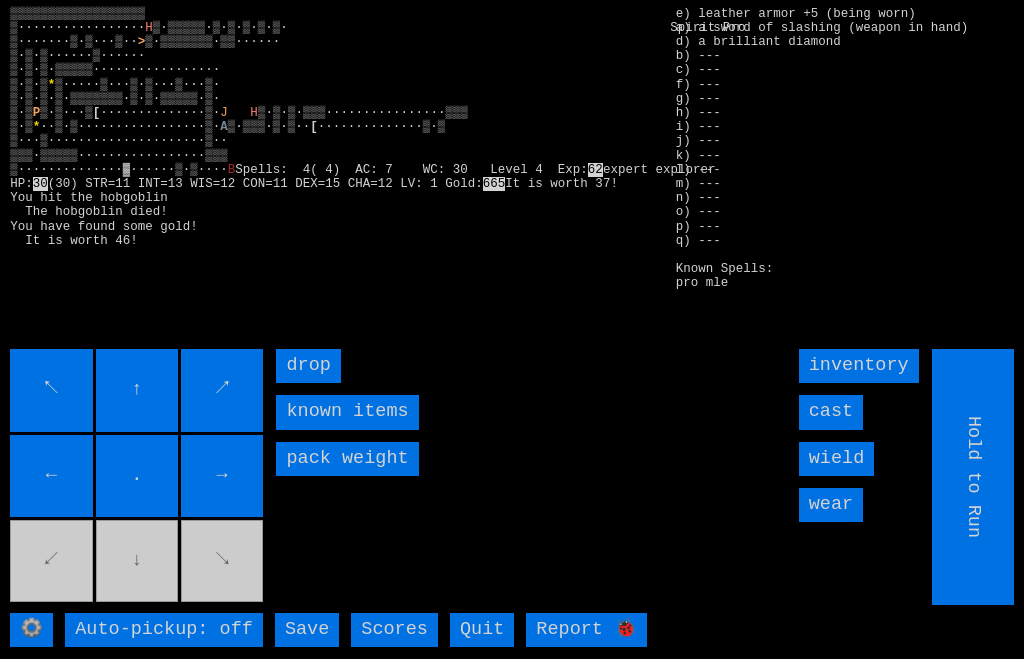 click on "↗" at bounding box center (222, 390) 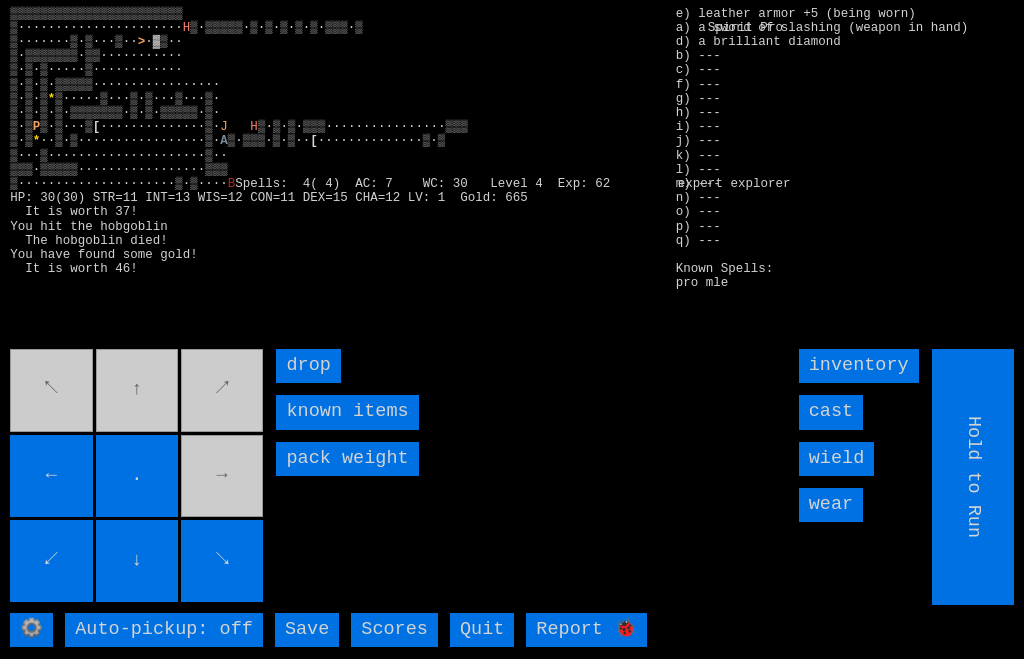 click on "↖ ↑ ↗ ← . → ↙ ↓ ↘" at bounding box center [138, 477] 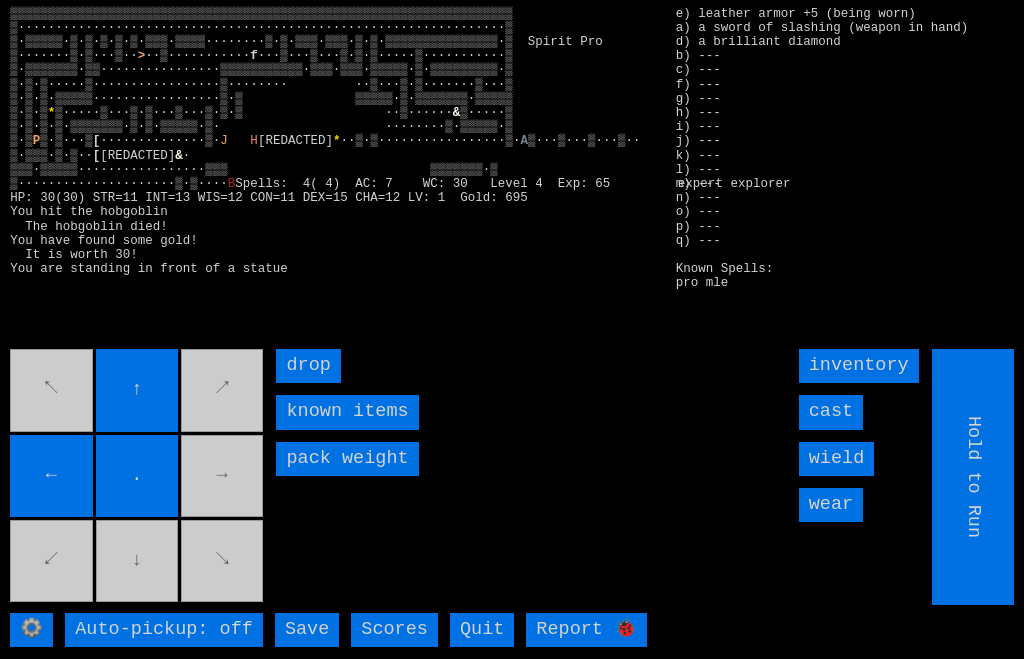 click on "↖ ↑ ↗ ← . → ↙ ↓ ↘" at bounding box center (138, 477) 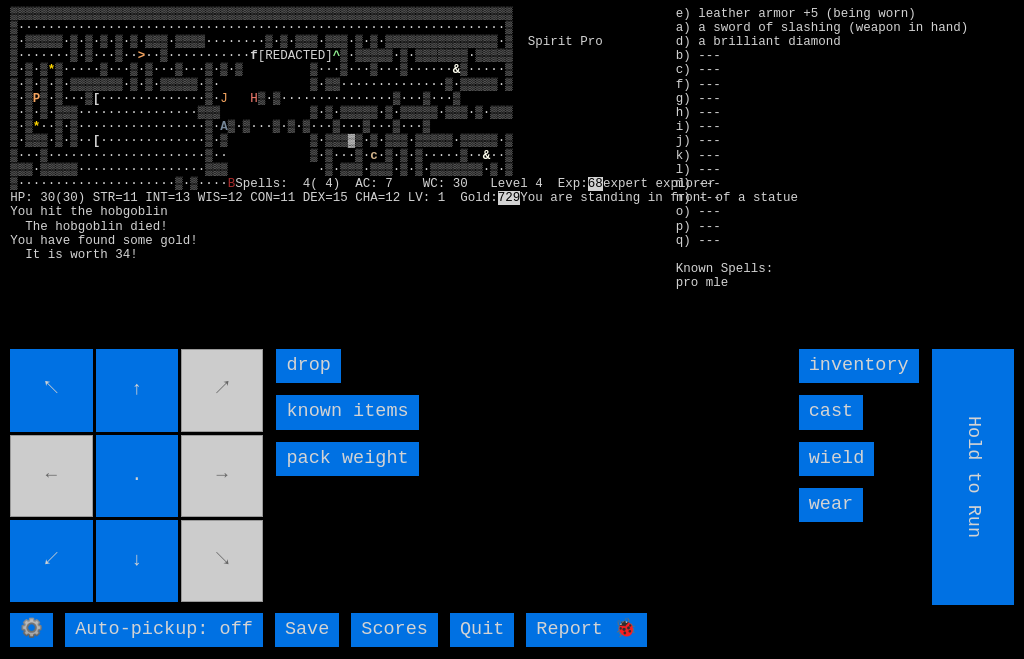 click on "↖ ↑ ↗ ← . → ↙ ↓ ↘" at bounding box center (138, 477) 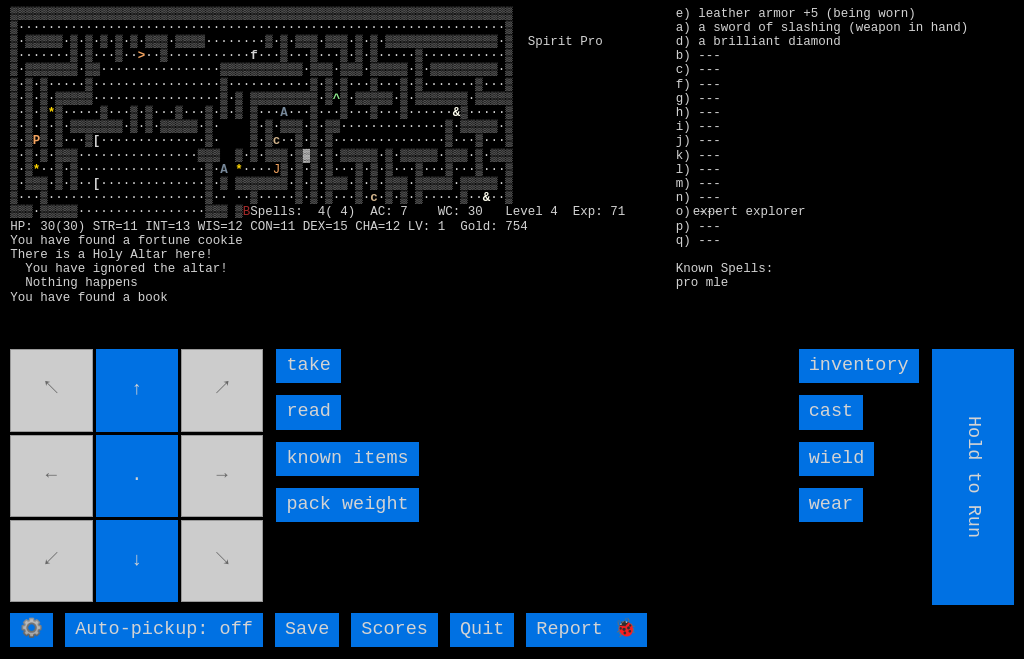 click on "read" at bounding box center [308, 412] 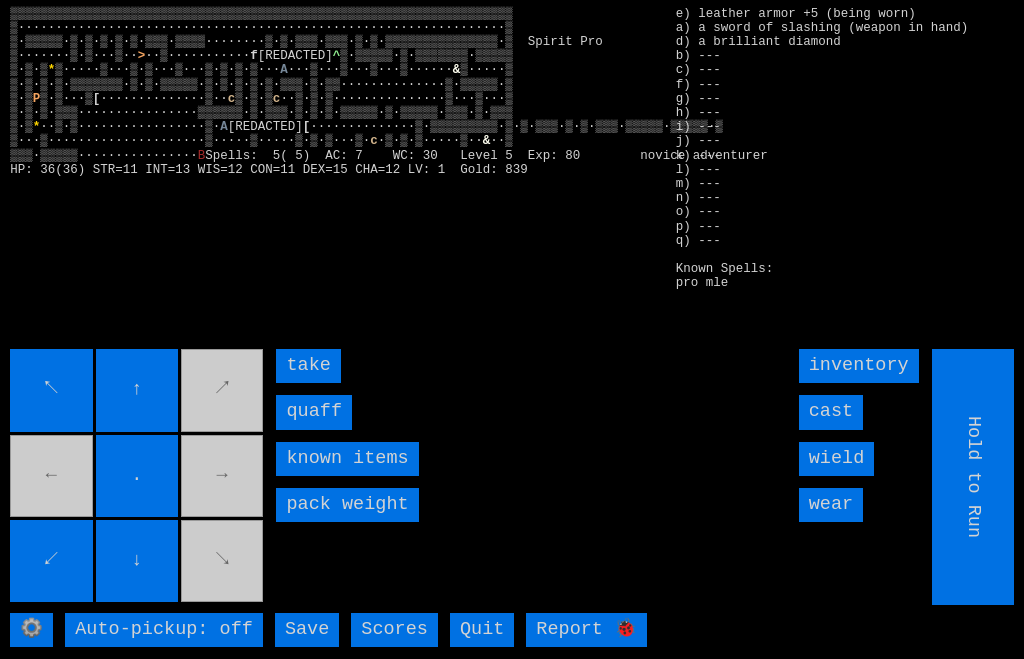 click on "quaff" at bounding box center [314, 412] 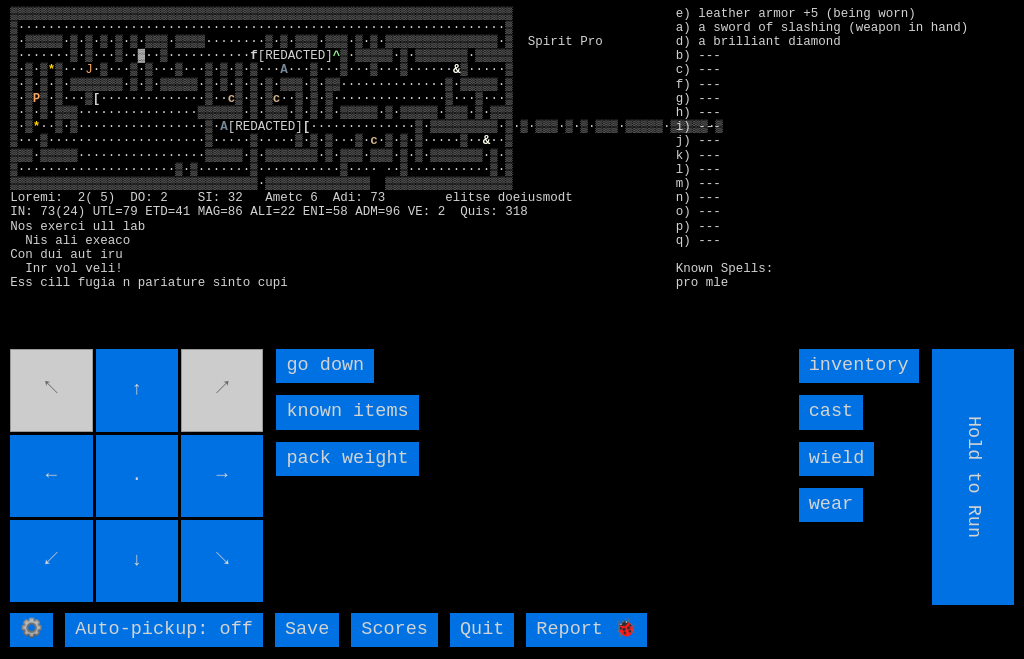 click on "go down" at bounding box center [325, 366] 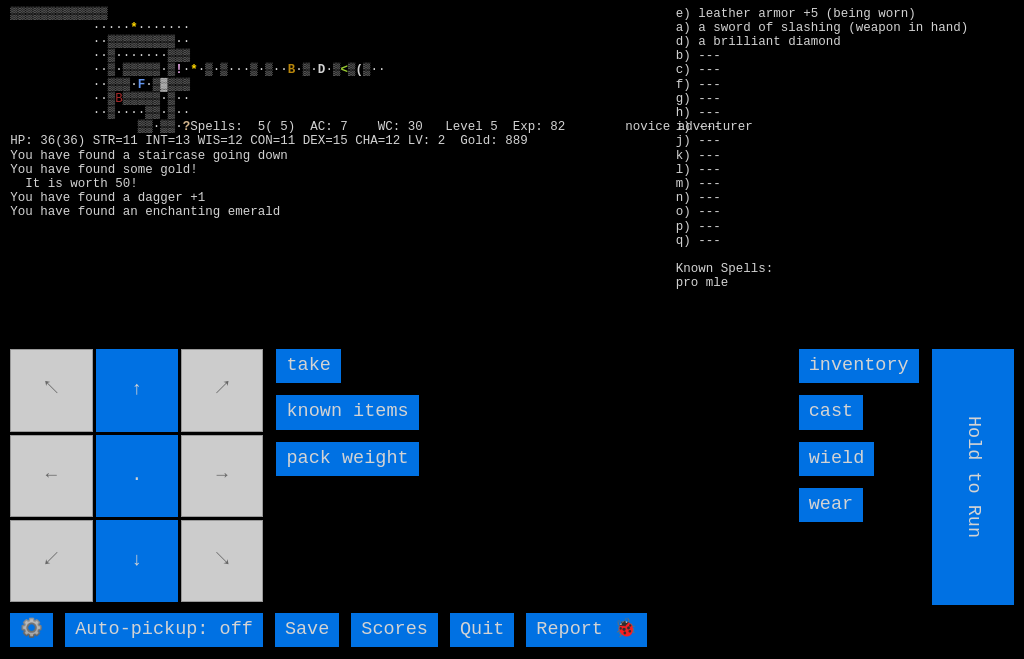 click on "take" at bounding box center (308, 366) 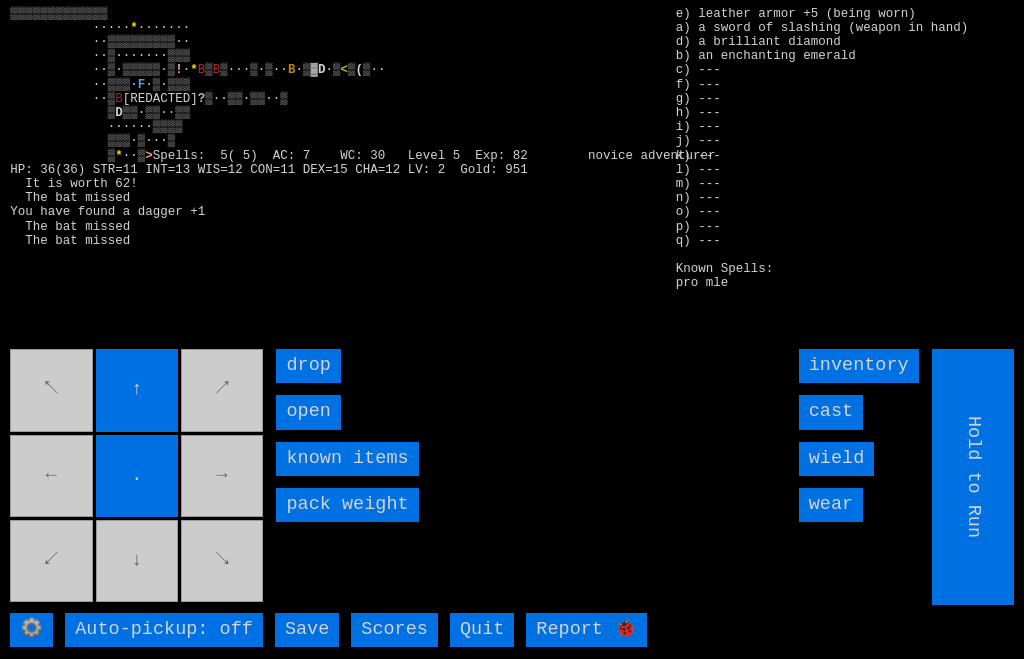 click on "open" at bounding box center (308, 412) 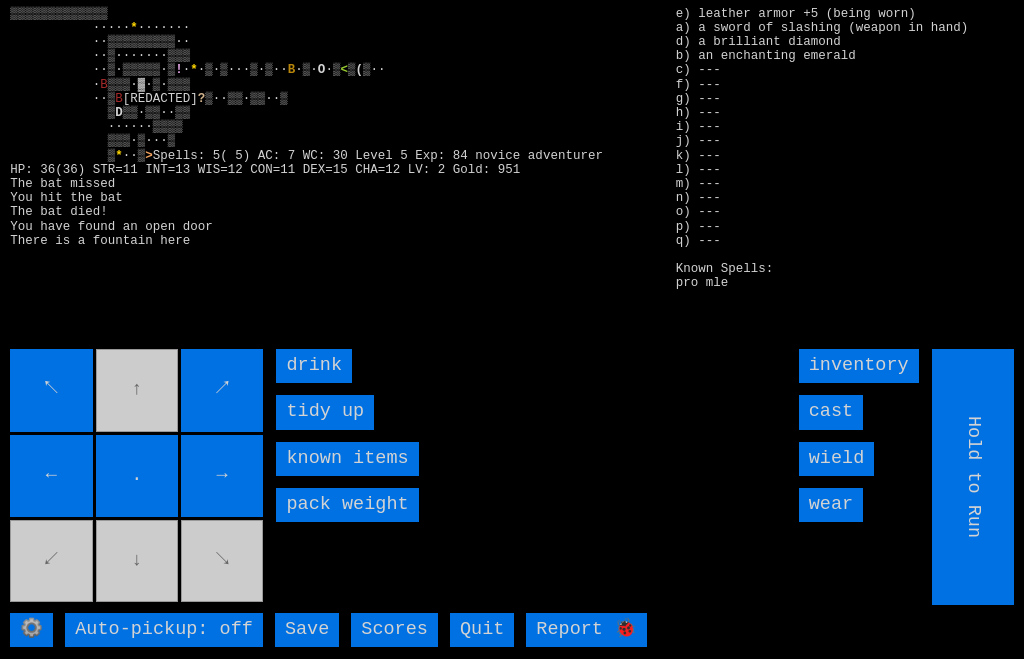 click on "drink" at bounding box center (314, 366) 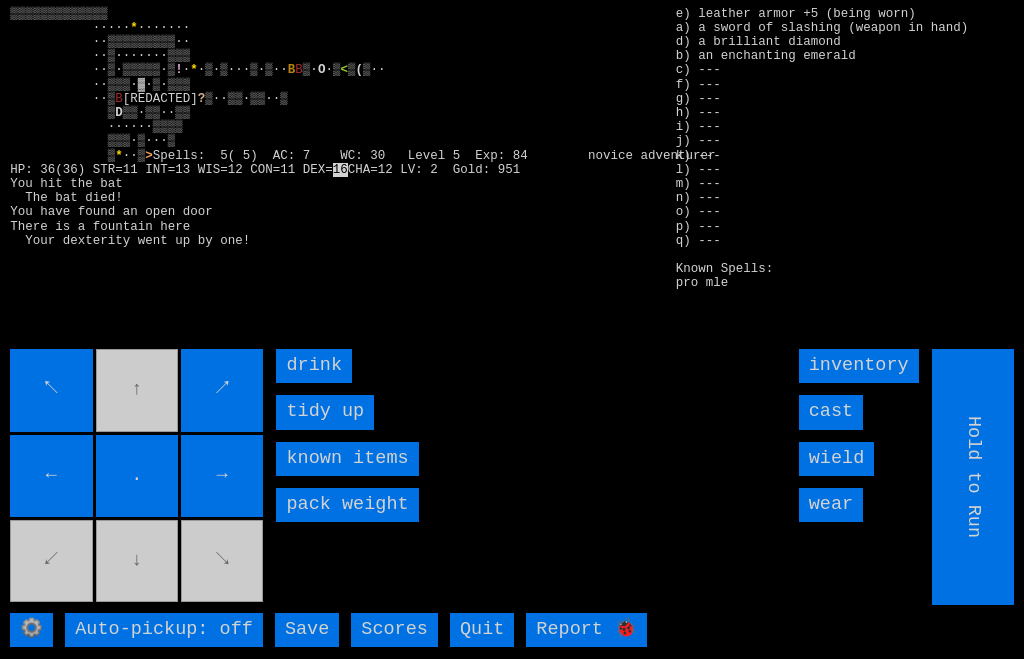 click on "drink" at bounding box center (314, 366) 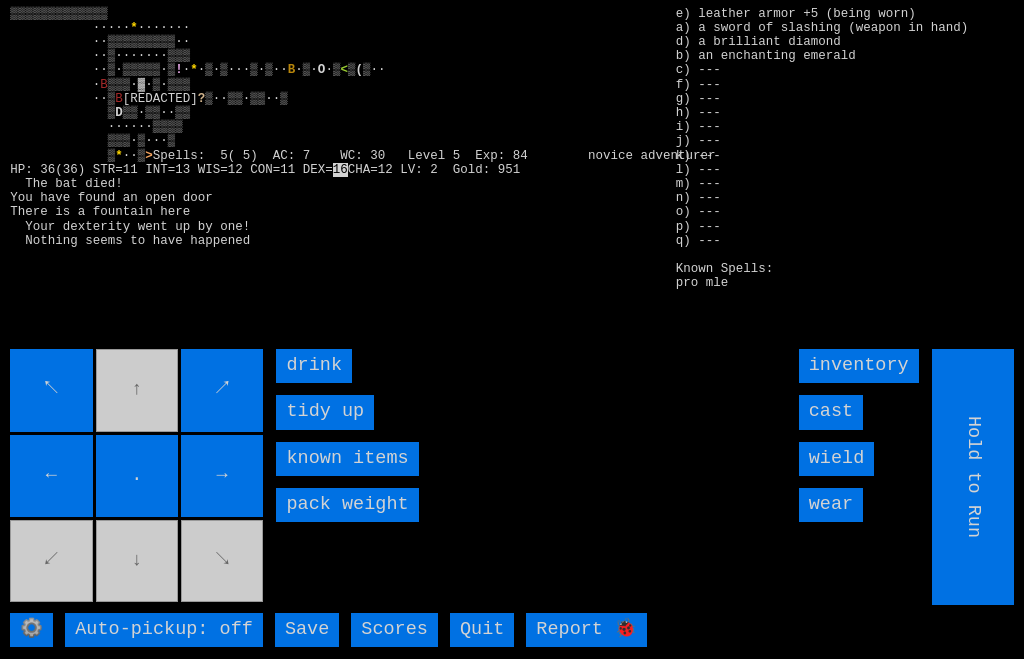 click on "drink" at bounding box center [314, 366] 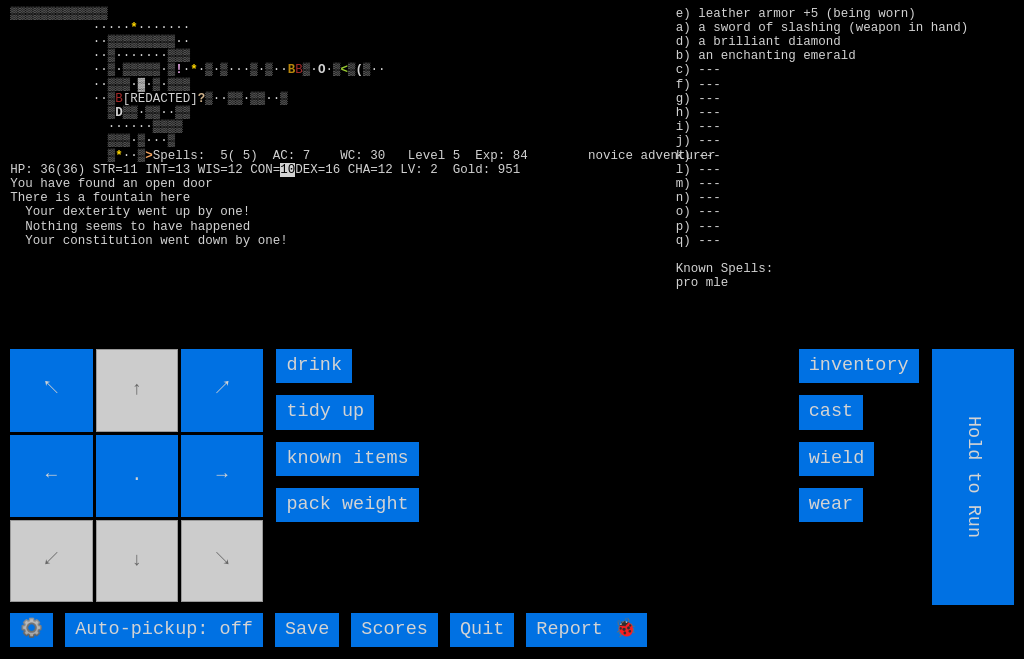 click on "drink" at bounding box center [314, 366] 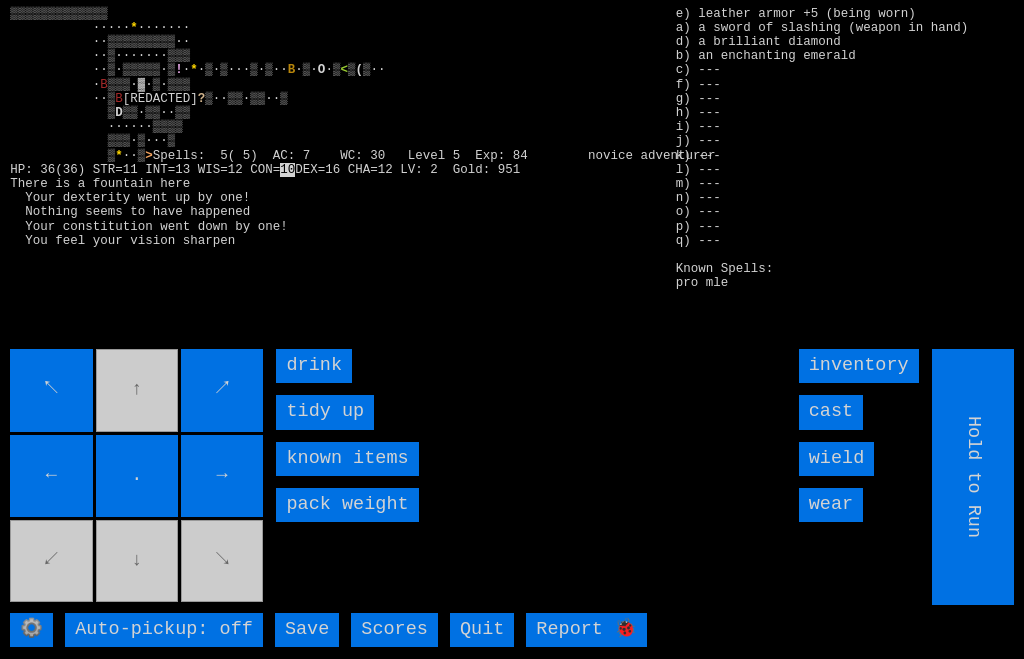 click on "drink" at bounding box center (314, 366) 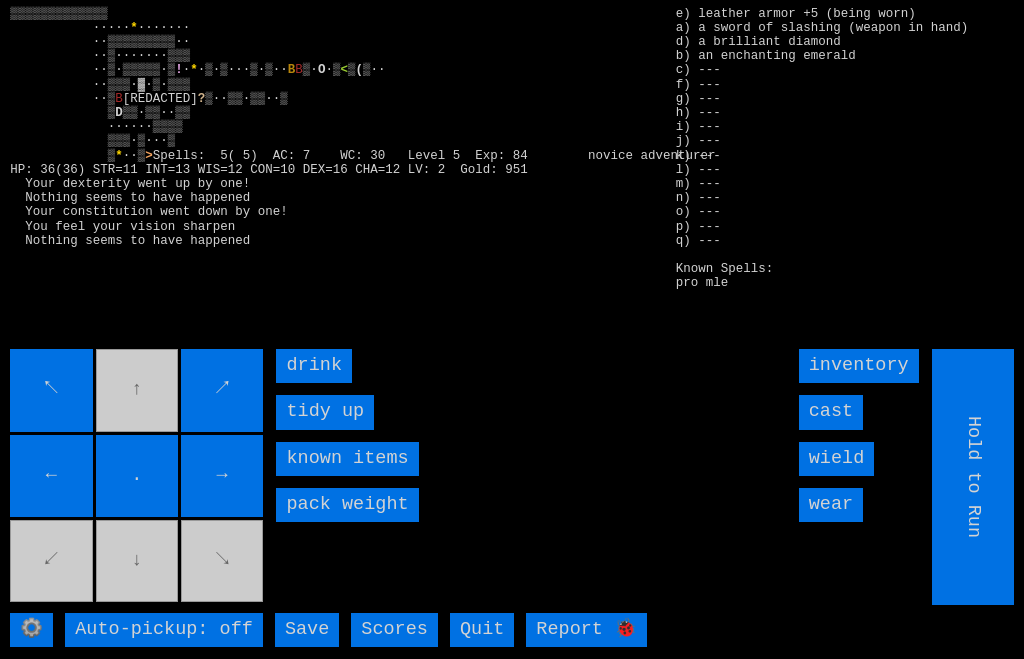 click on "drink" at bounding box center (314, 366) 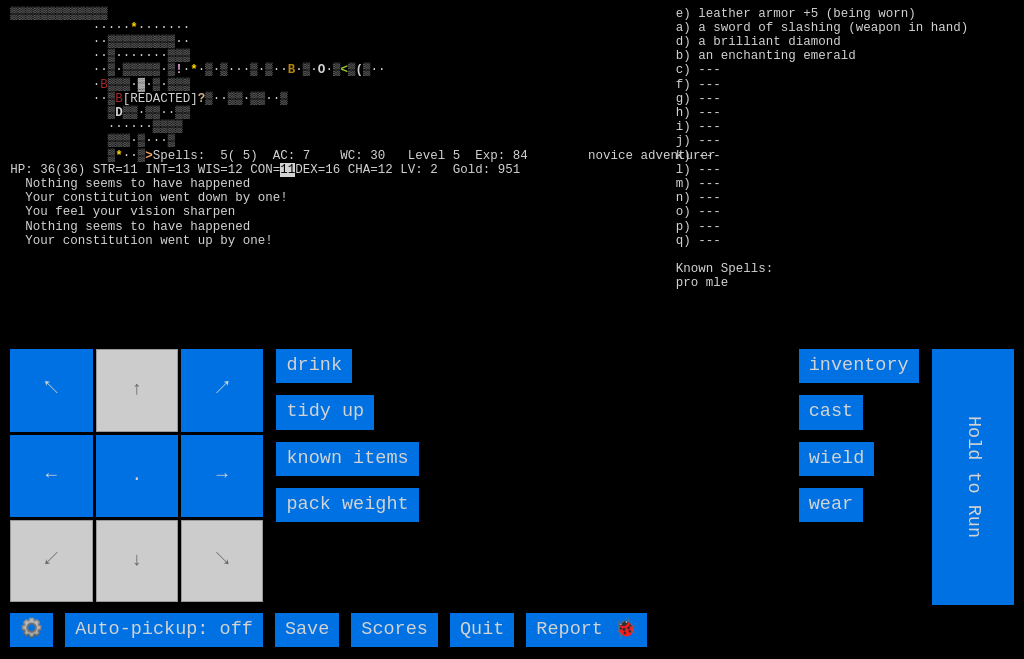 click on "drink" at bounding box center (314, 366) 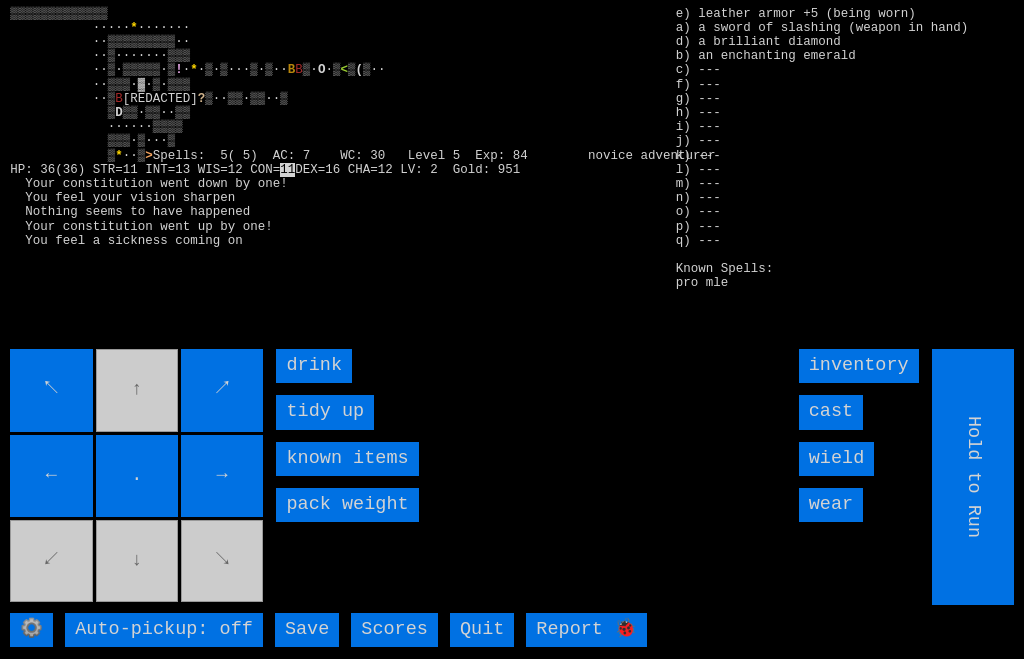 click on "drink" at bounding box center (314, 366) 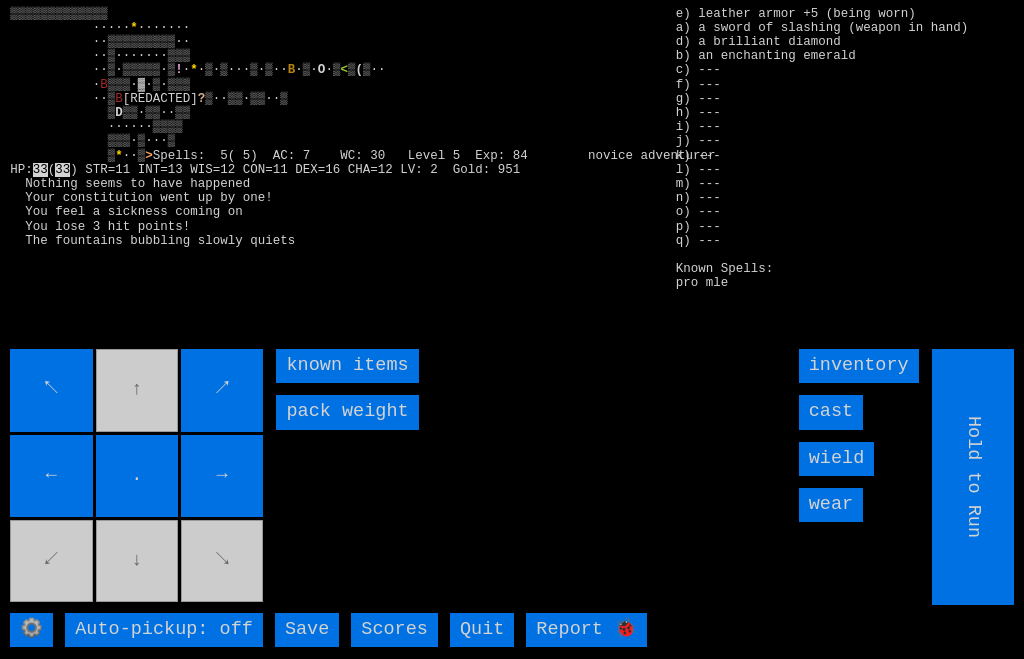 click on "known items" at bounding box center (347, 366) 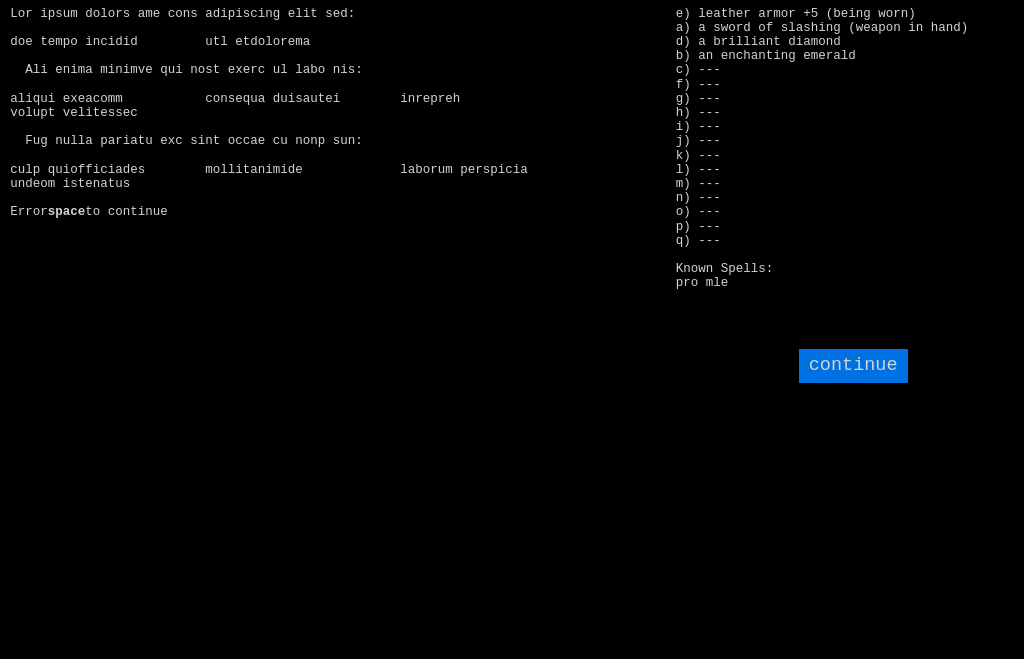 click on "continue" at bounding box center (853, 366) 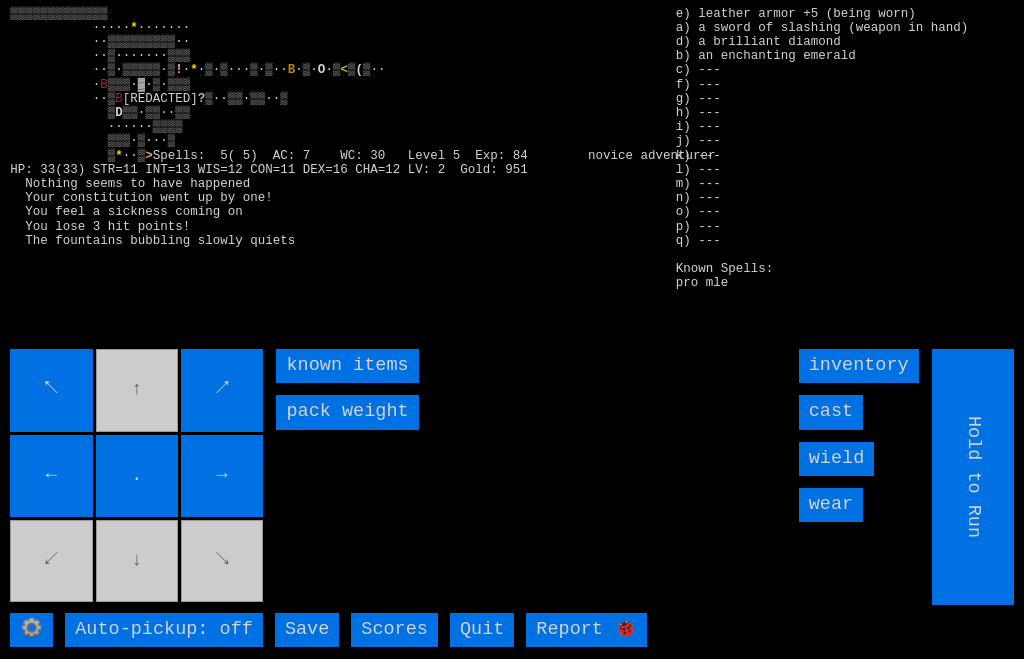 click on "↖ ↑ ↗ ← . → ↙ ↓ ↘" at bounding box center (138, 477) 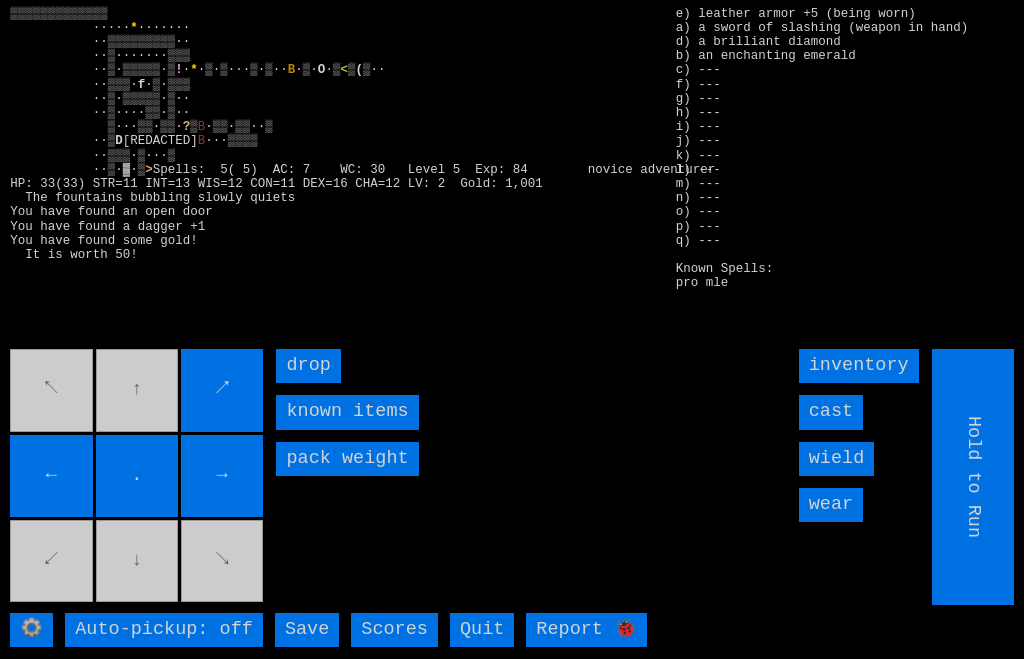 click on "↖ ↑ ↗ ← . → ↙ ↓ ↘" at bounding box center (138, 477) 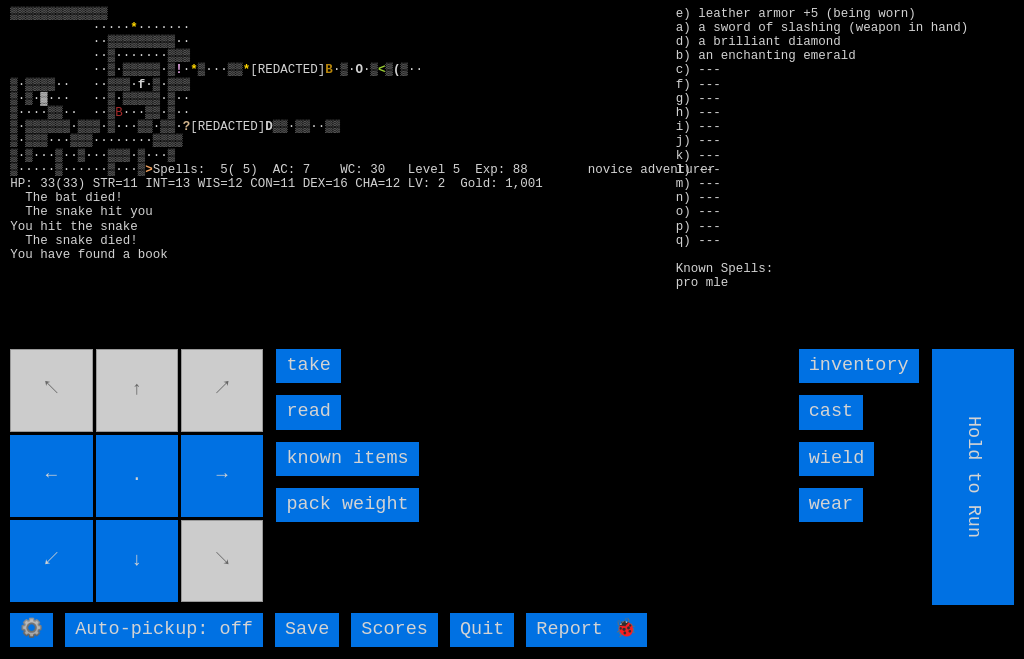 click on "read" at bounding box center (308, 412) 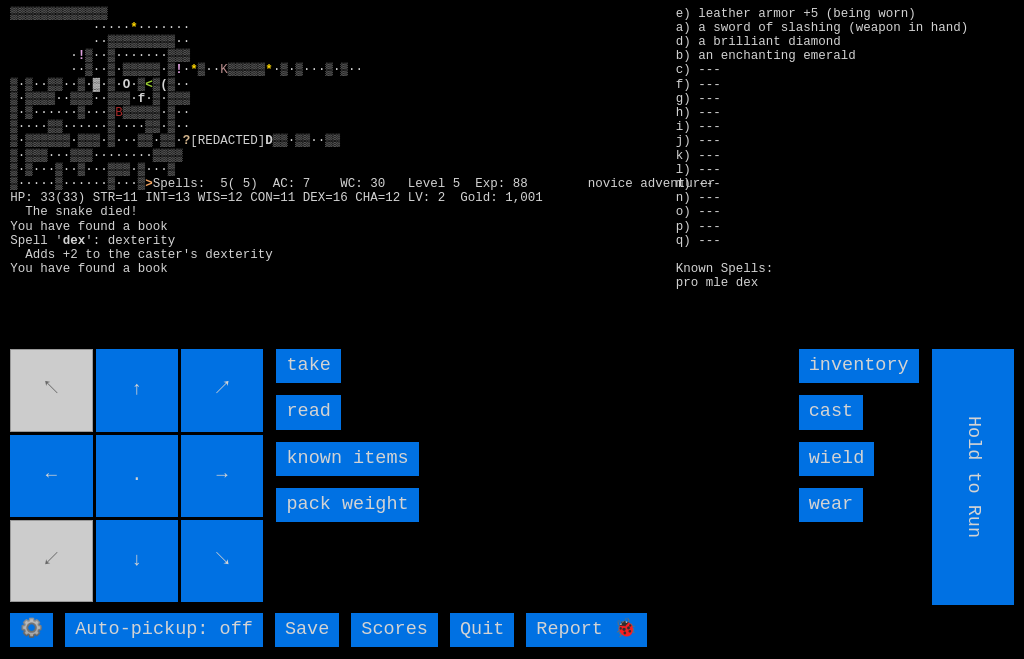click on "read" at bounding box center [308, 412] 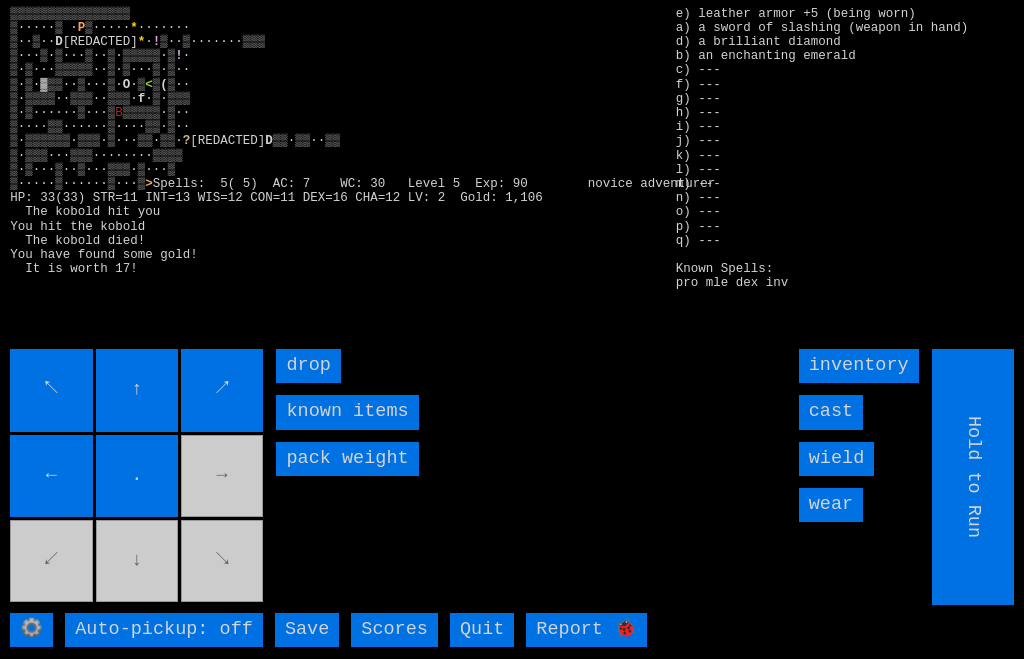 click on "↗" at bounding box center (222, 390) 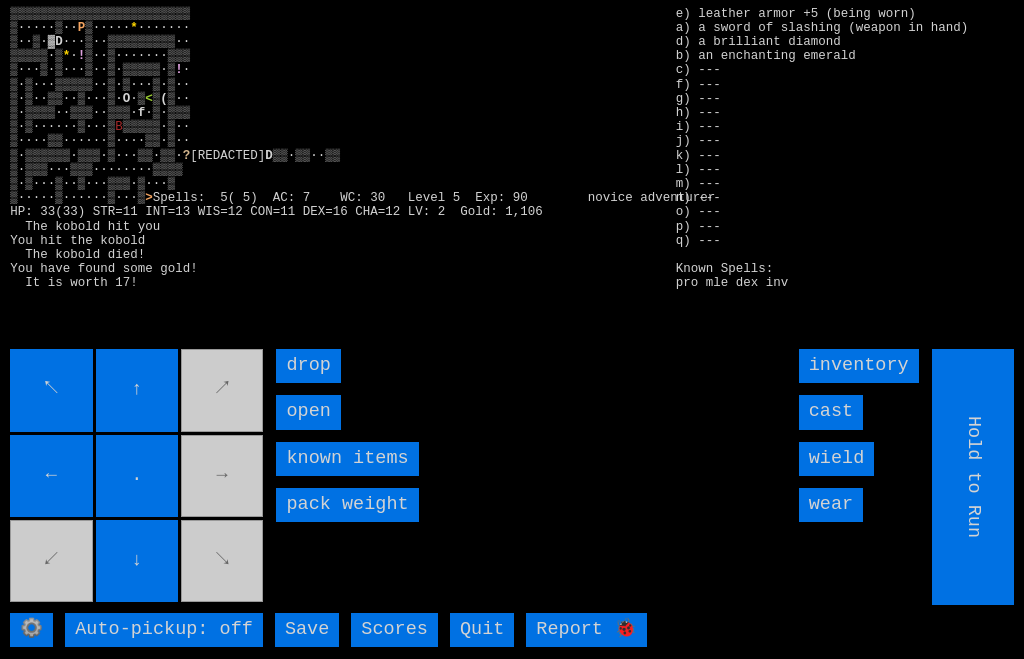 click on "open" at bounding box center [308, 412] 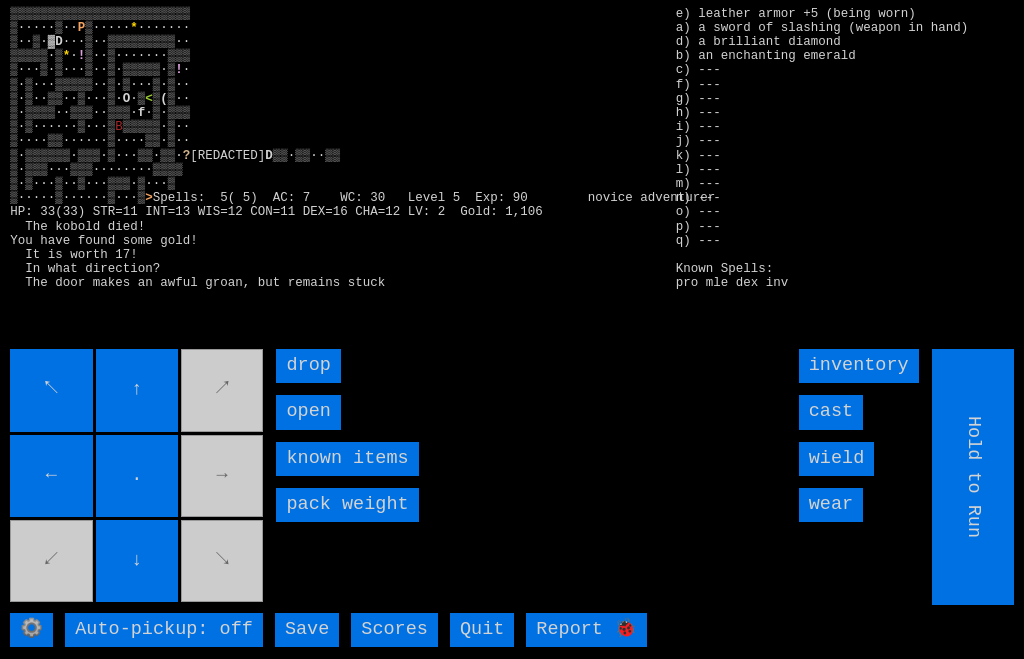 click on "open" at bounding box center [308, 412] 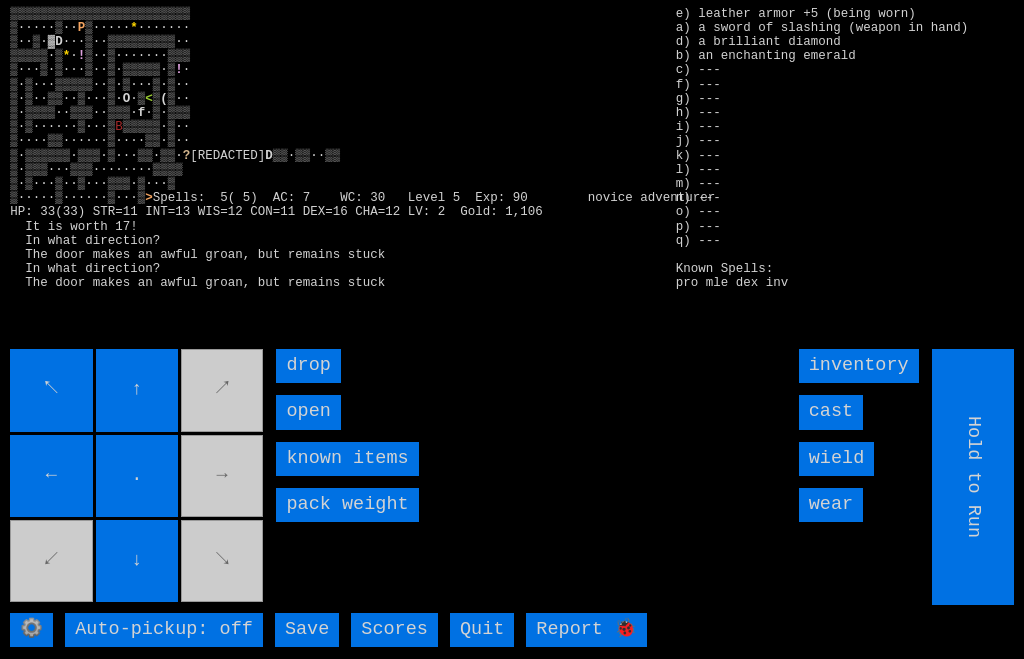 click on "open" at bounding box center (308, 412) 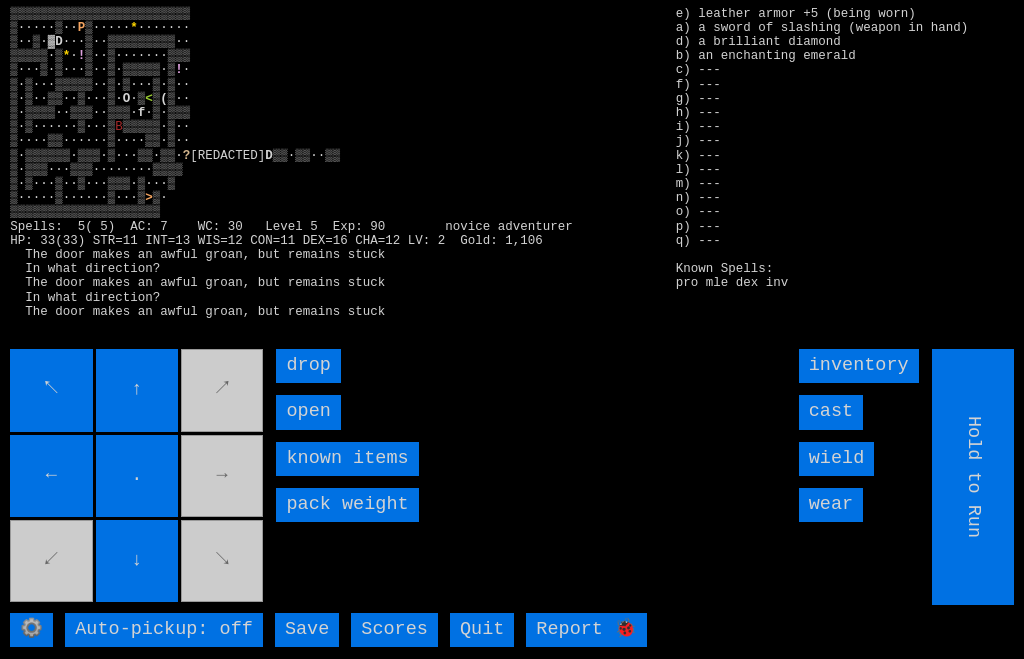 click on "open" at bounding box center [308, 412] 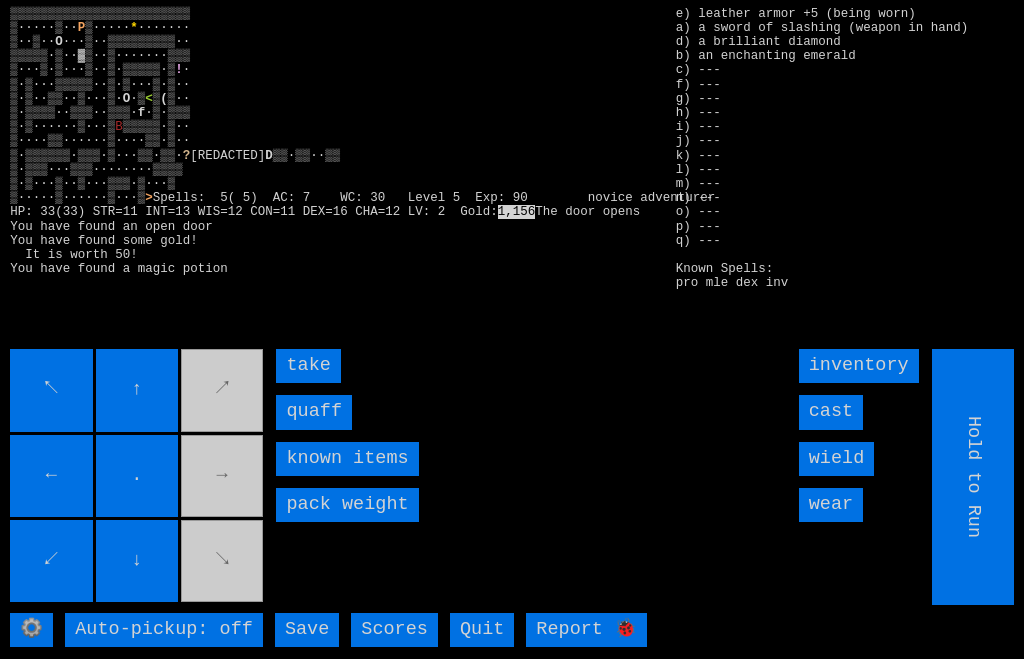 click on "quaff" at bounding box center (314, 412) 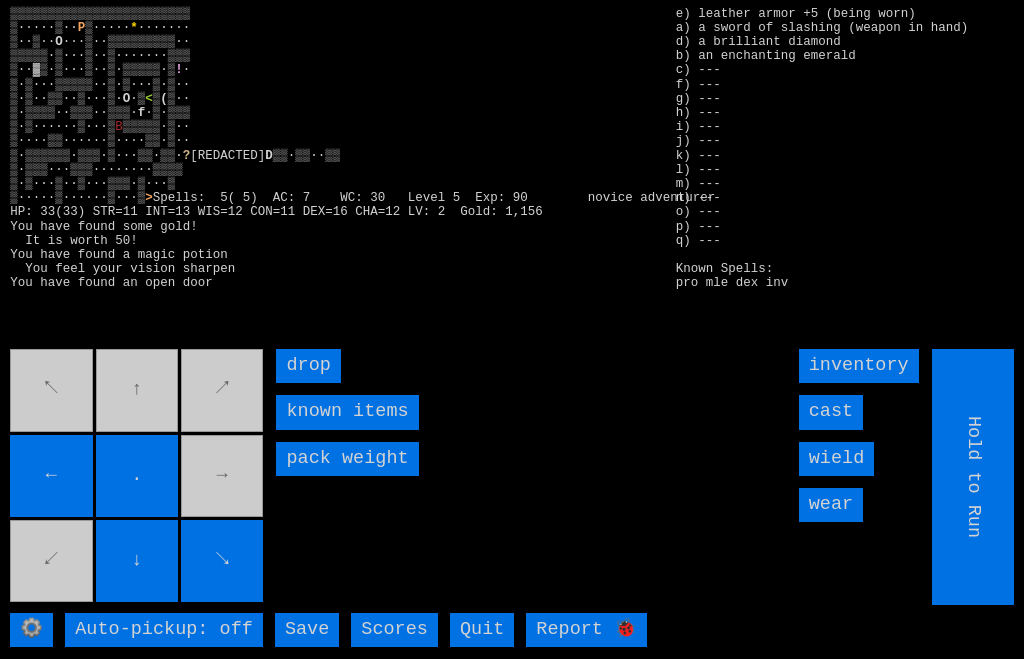 click on "↖ ↑ ↗ ← . → ↙ ↓ ↘" at bounding box center [138, 477] 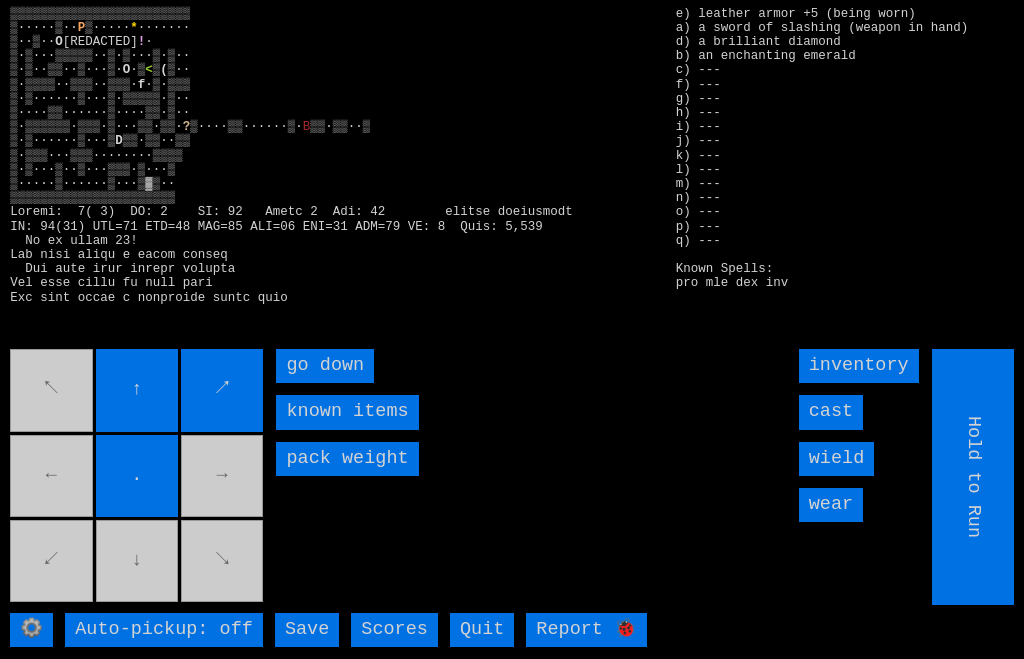 click on "↖ ↑ ↗ ← . → ↙ ↓ ↘" at bounding box center (138, 477) 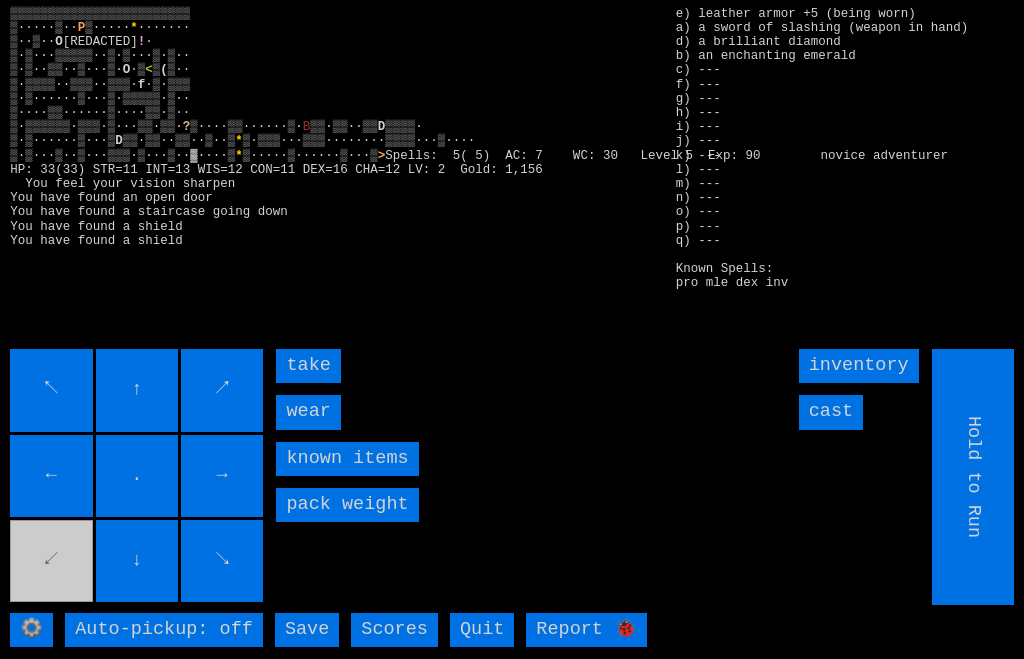 click on "wear" at bounding box center [308, 412] 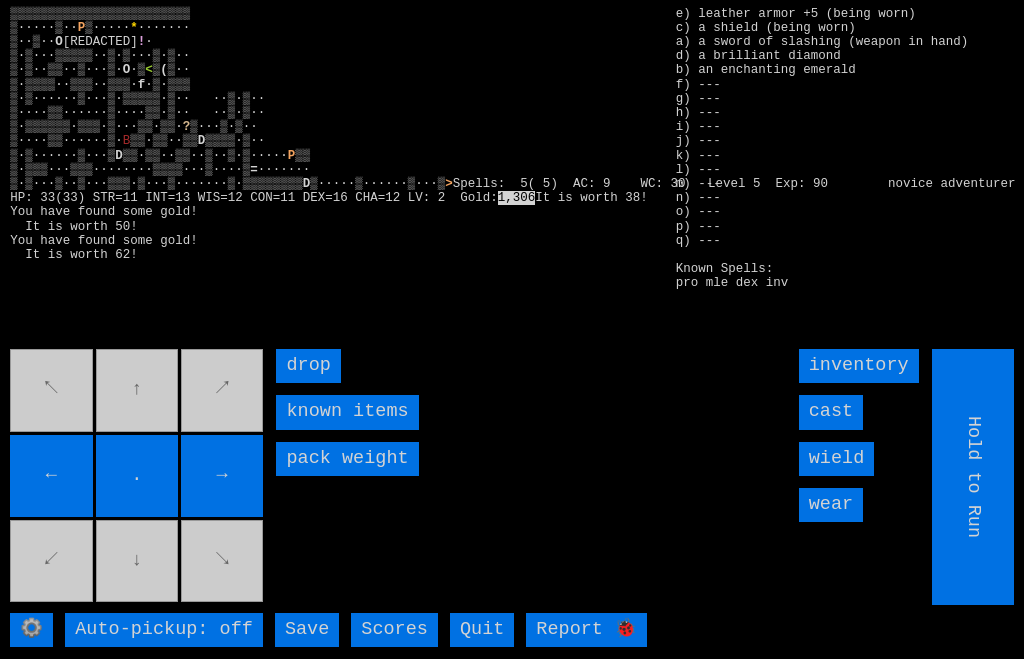 click on "→" at bounding box center [222, 476] 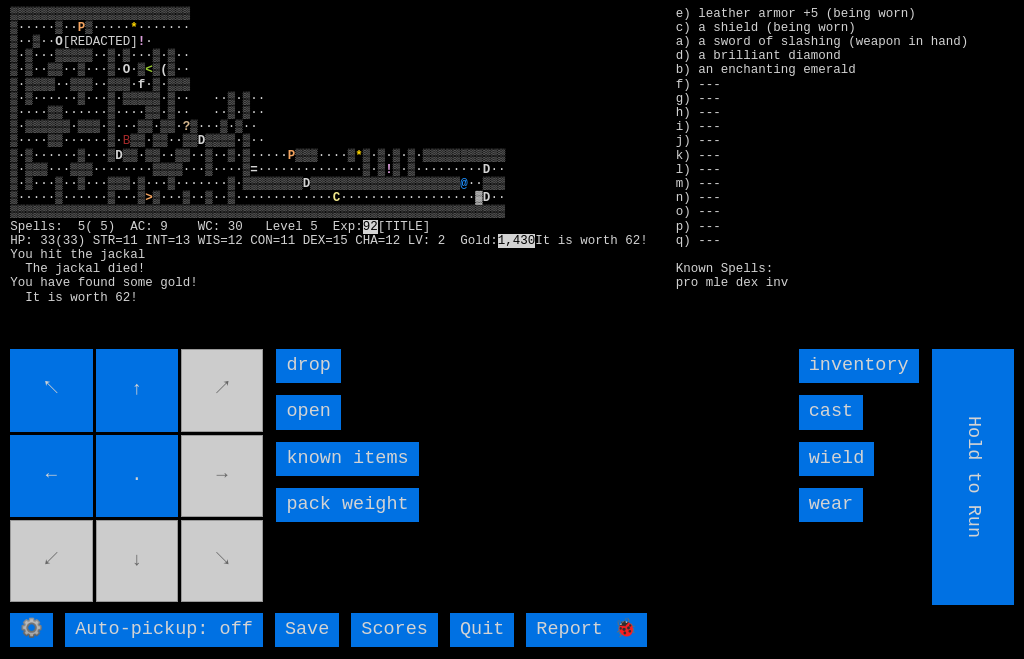 click on "↖ ↑ ↗ ← . → ↙ ↓ ↘" at bounding box center (138, 477) 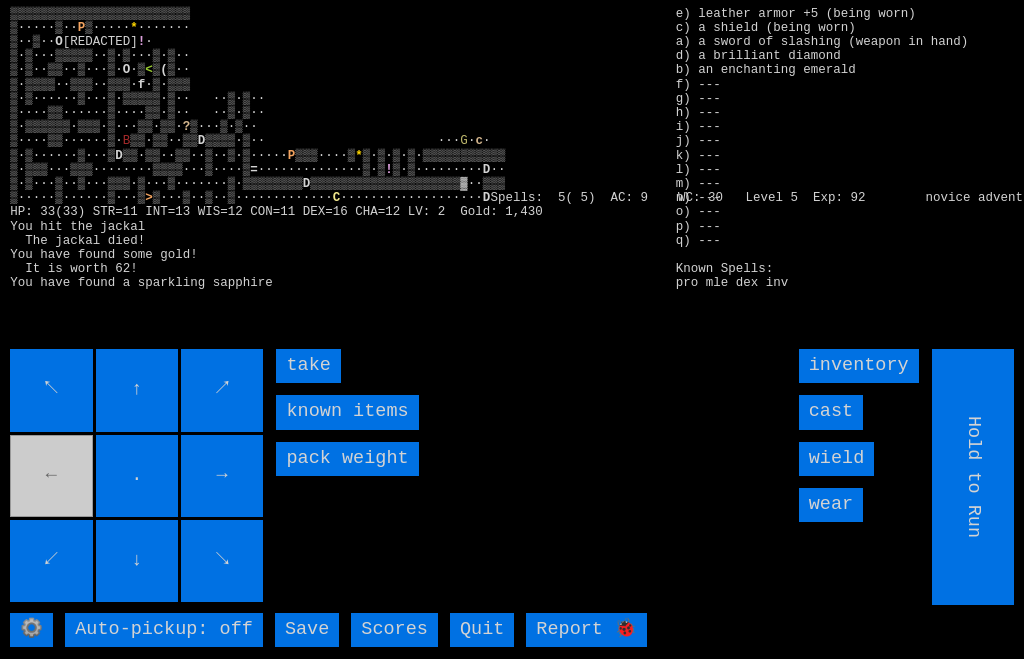 click on "take" at bounding box center [308, 366] 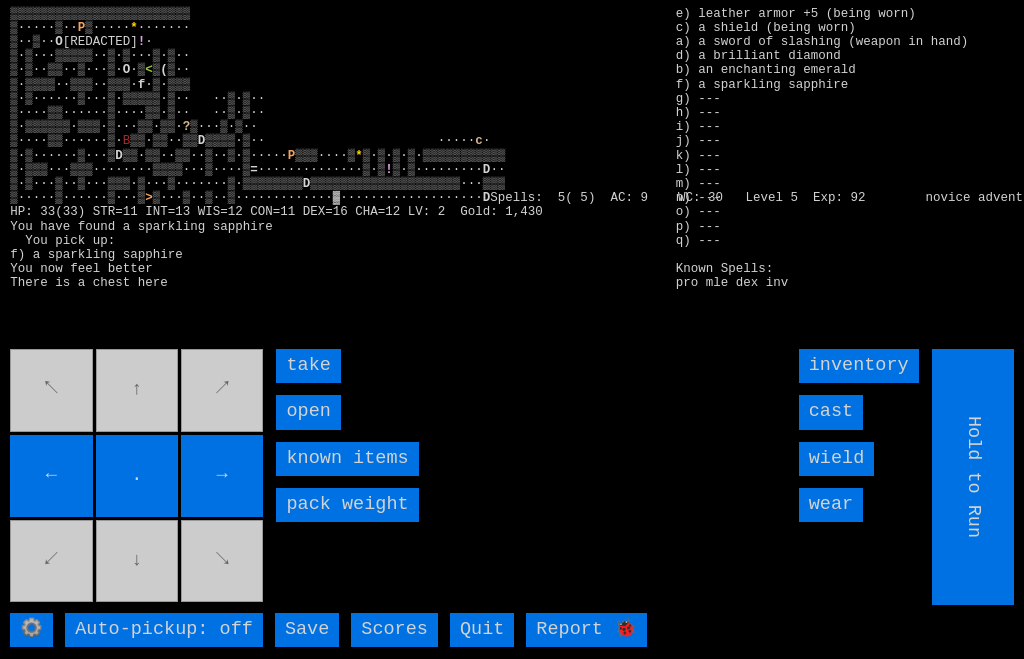 click on "open" at bounding box center (308, 412) 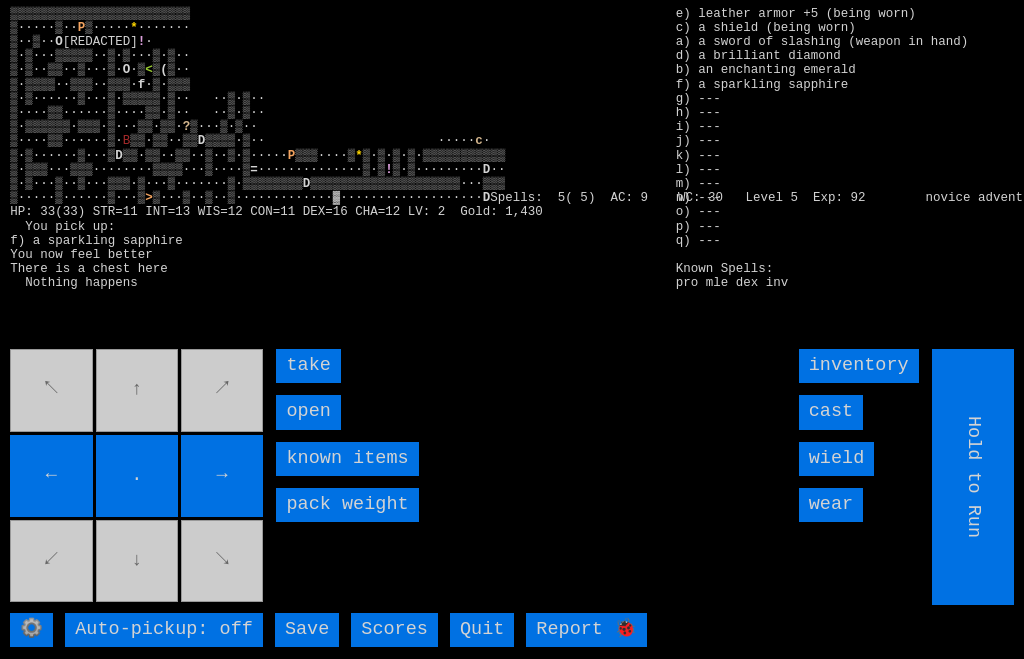 click on "open" at bounding box center [308, 412] 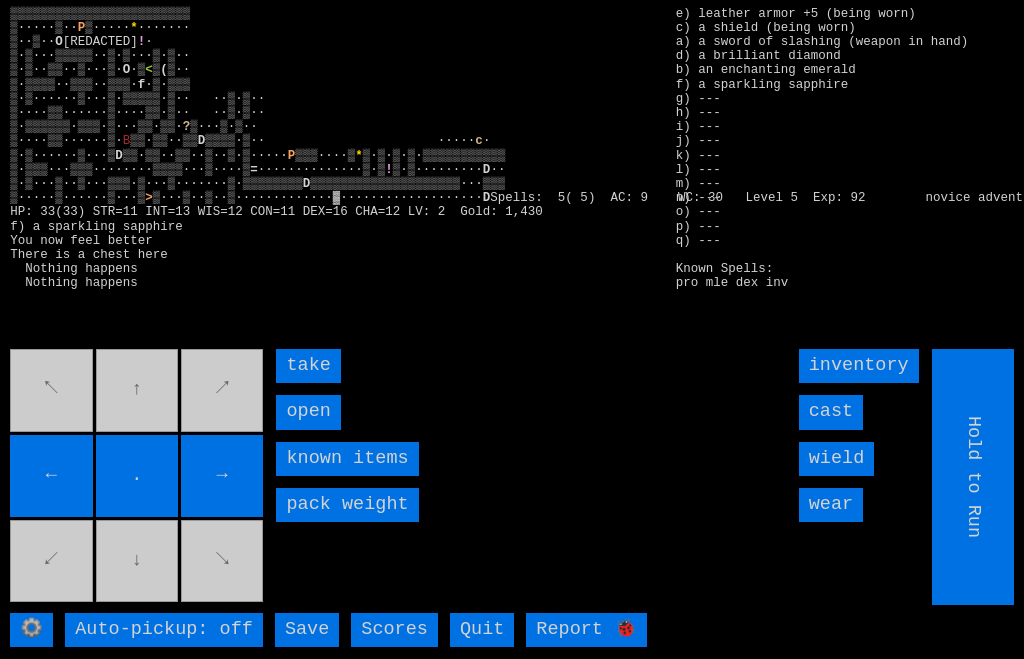 click on "open" at bounding box center (308, 412) 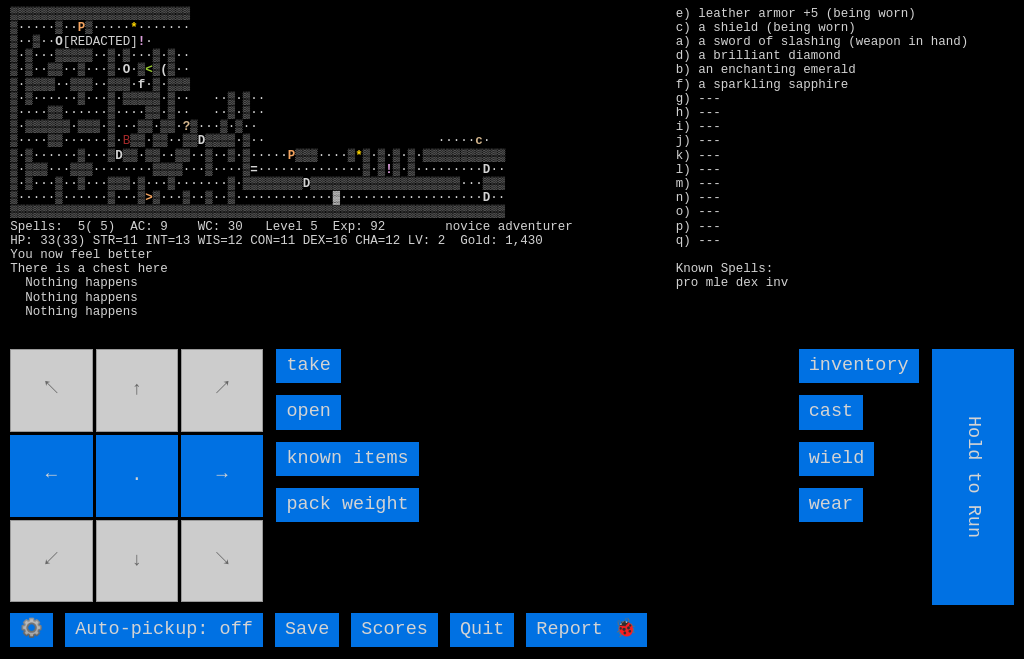 click on "open" at bounding box center (308, 412) 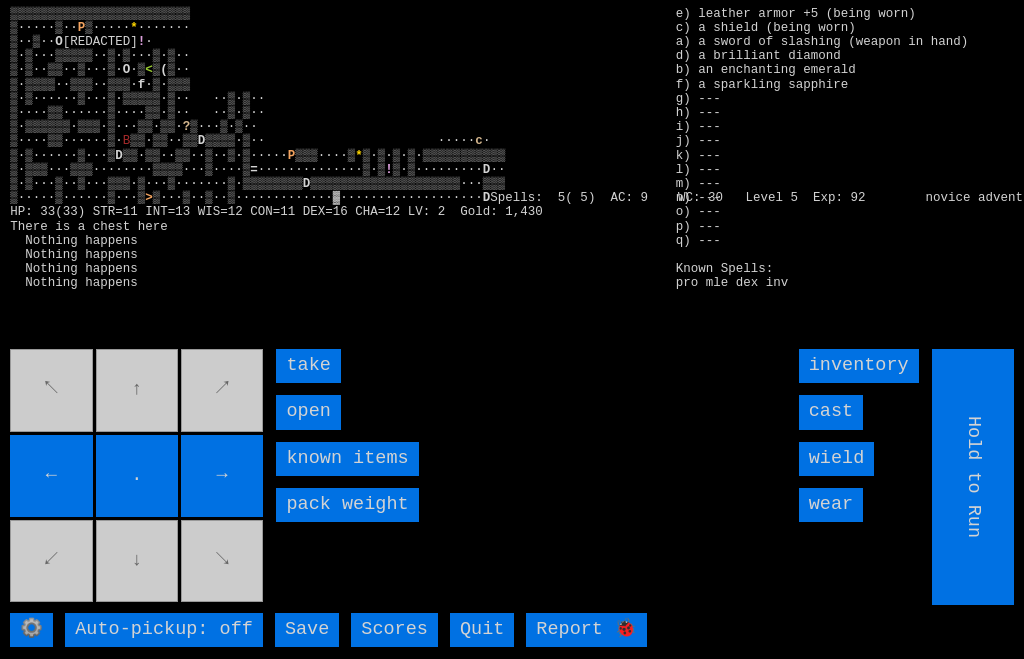 click on "open" at bounding box center [308, 412] 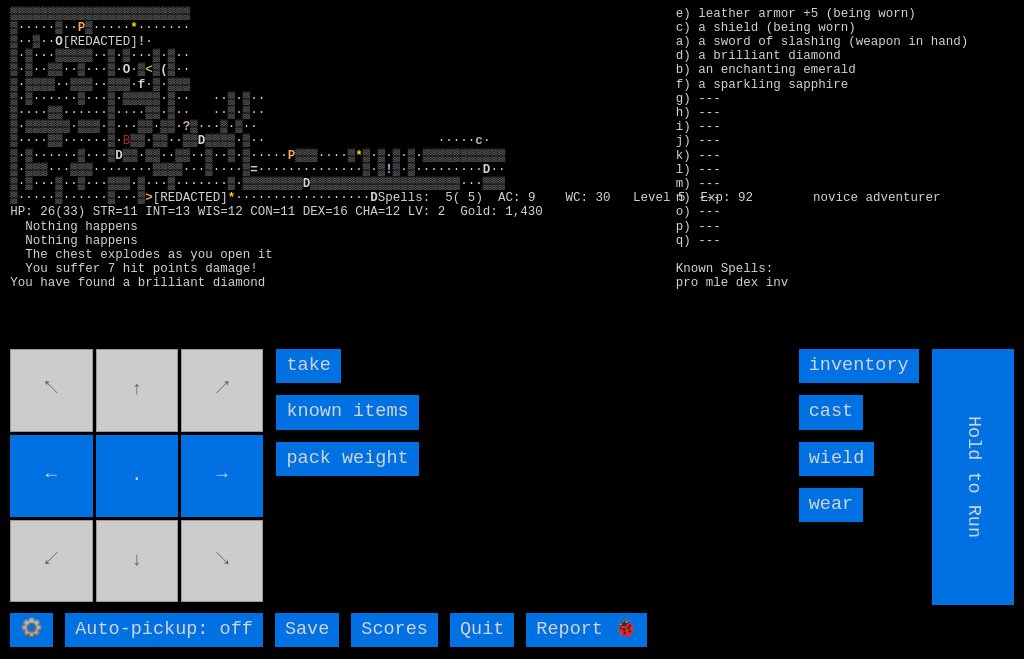 click on "take" at bounding box center (308, 366) 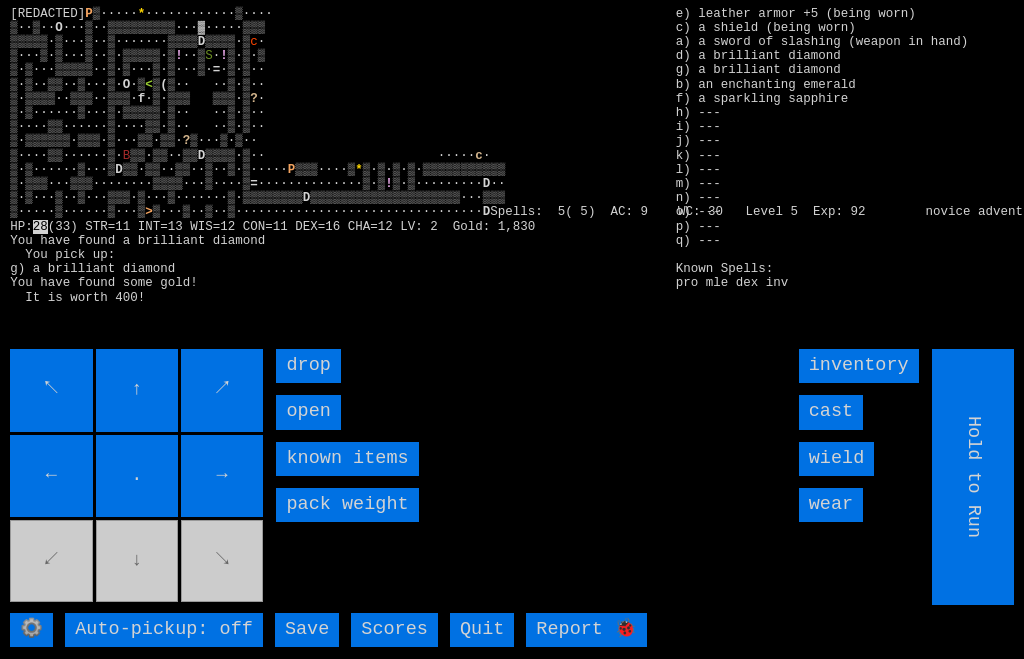 click on "open" at bounding box center (308, 412) 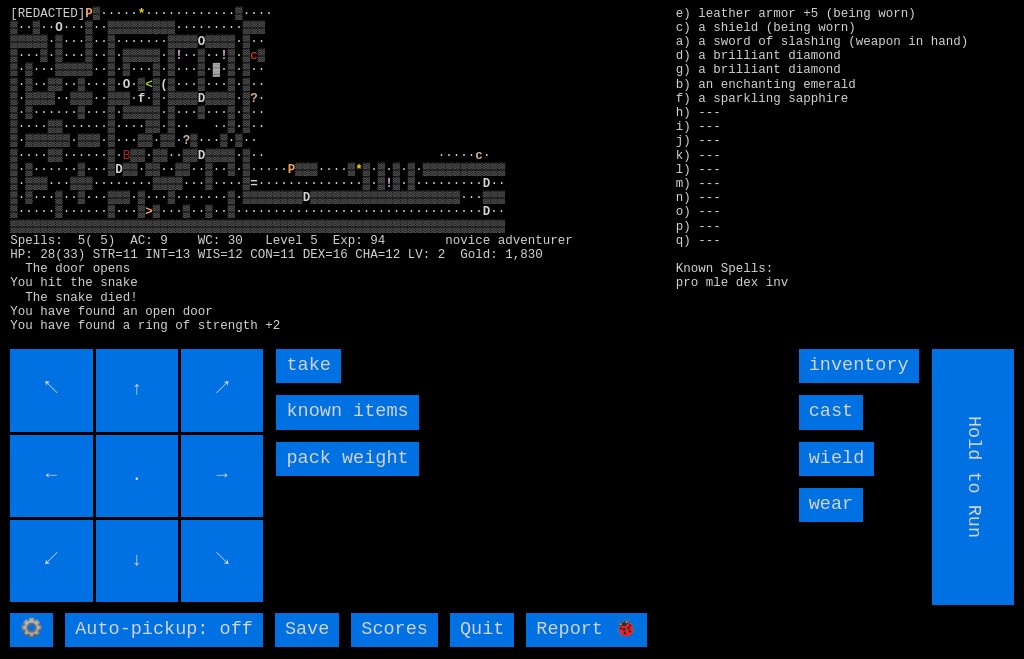 click on "take" at bounding box center (308, 366) 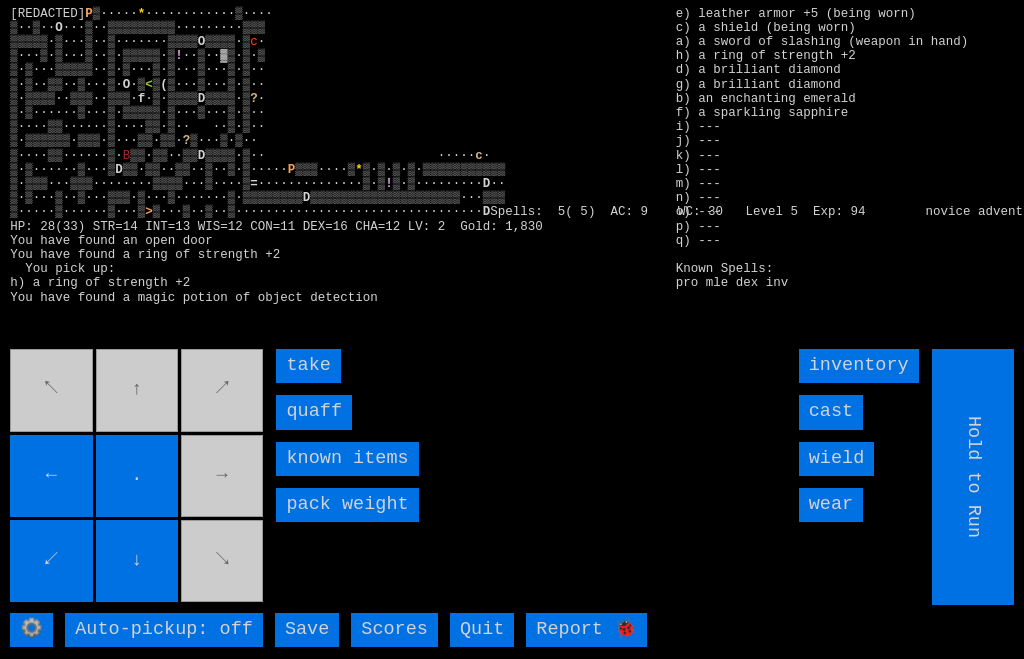click on "quaff" at bounding box center [314, 412] 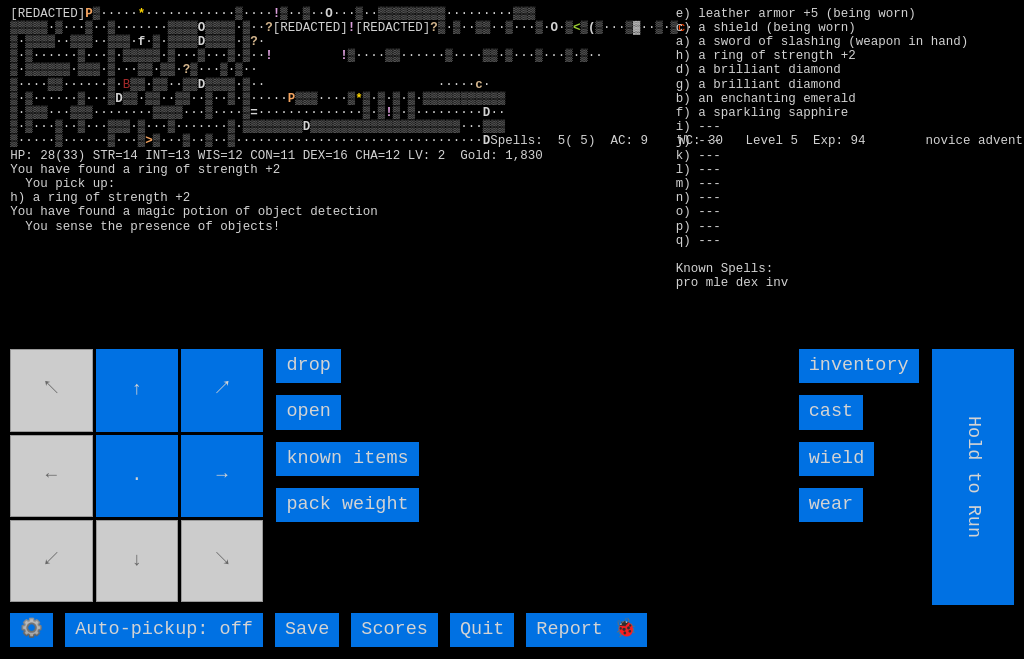 click on "open" at bounding box center (308, 412) 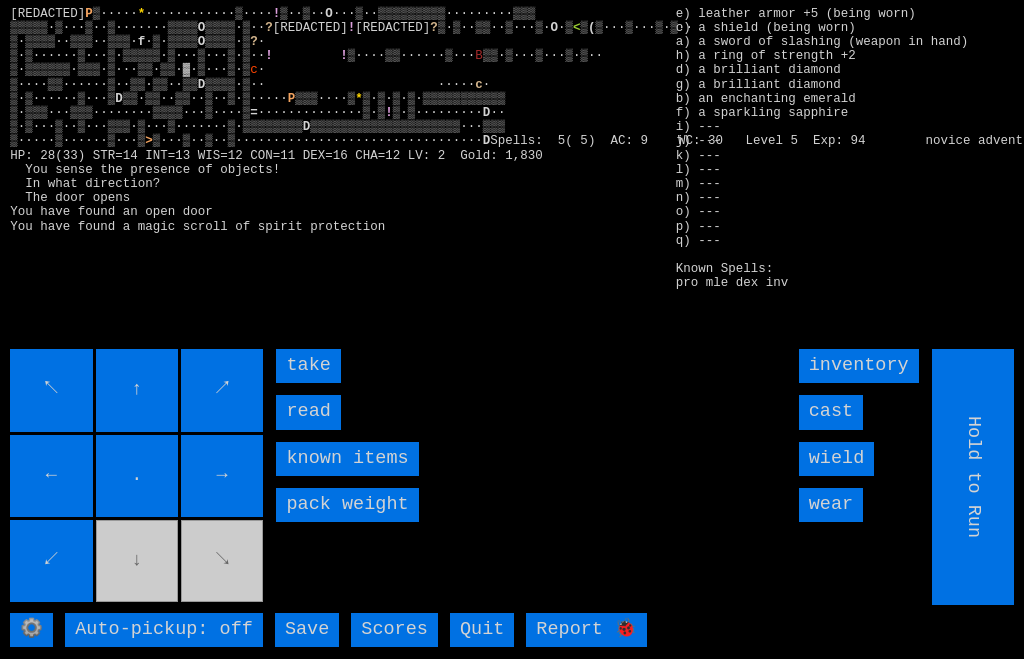 click on "read" at bounding box center [308, 412] 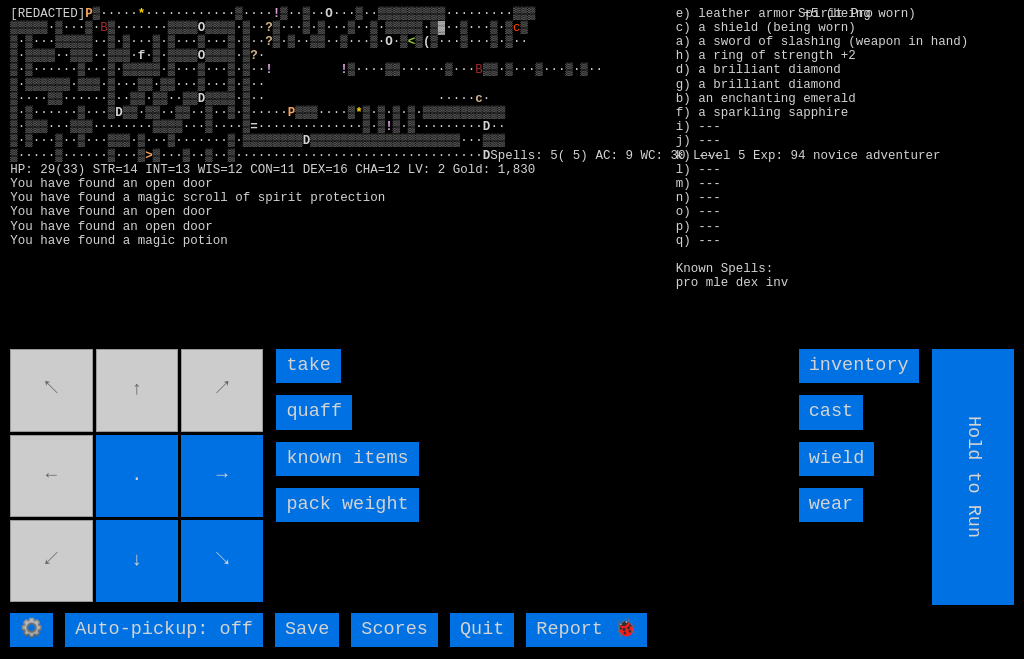 click on "quaff" at bounding box center (314, 412) 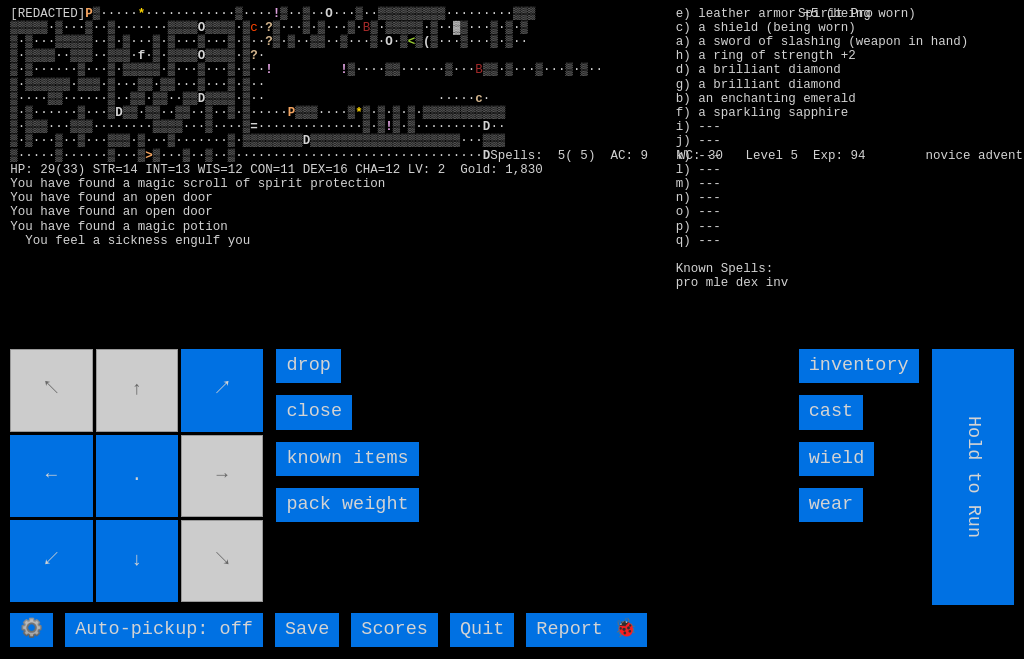 click on "↗" at bounding box center (222, 390) 